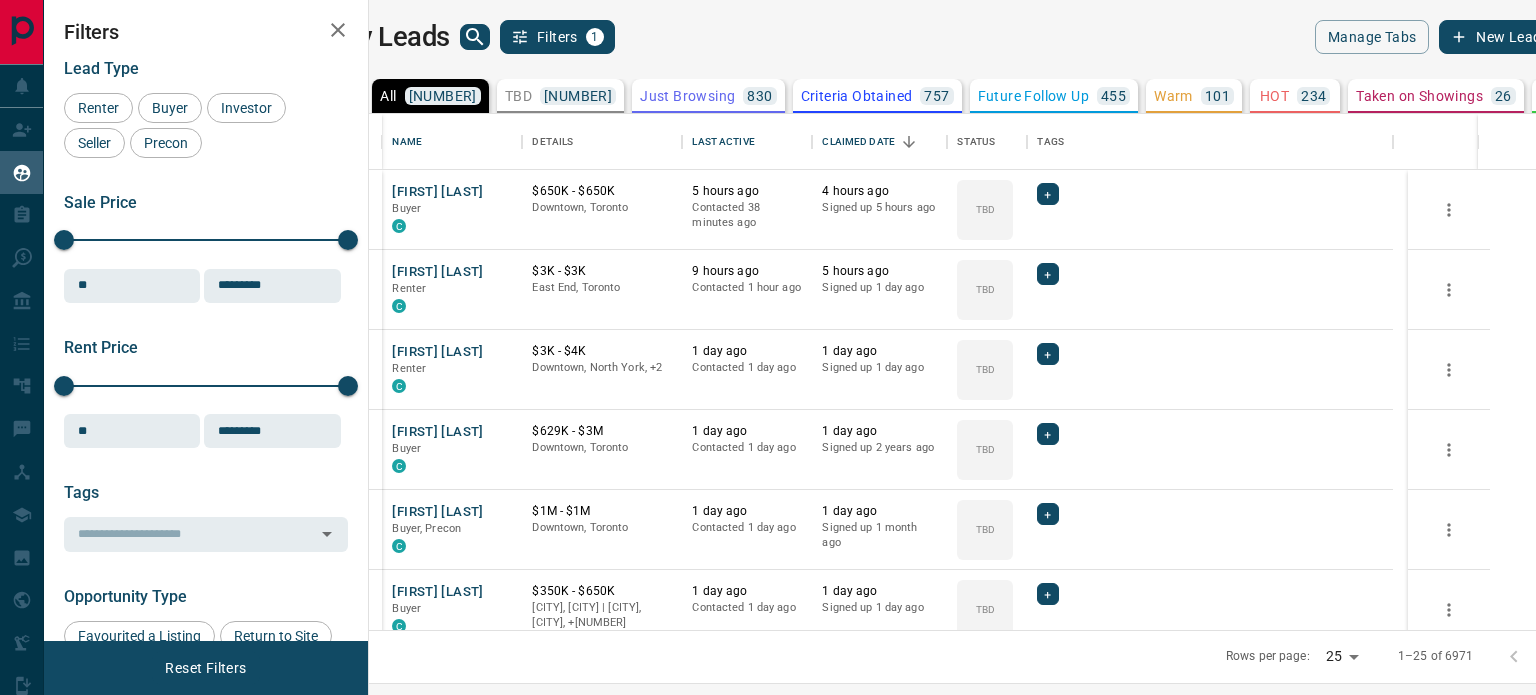 scroll, scrollTop: 0, scrollLeft: 0, axis: both 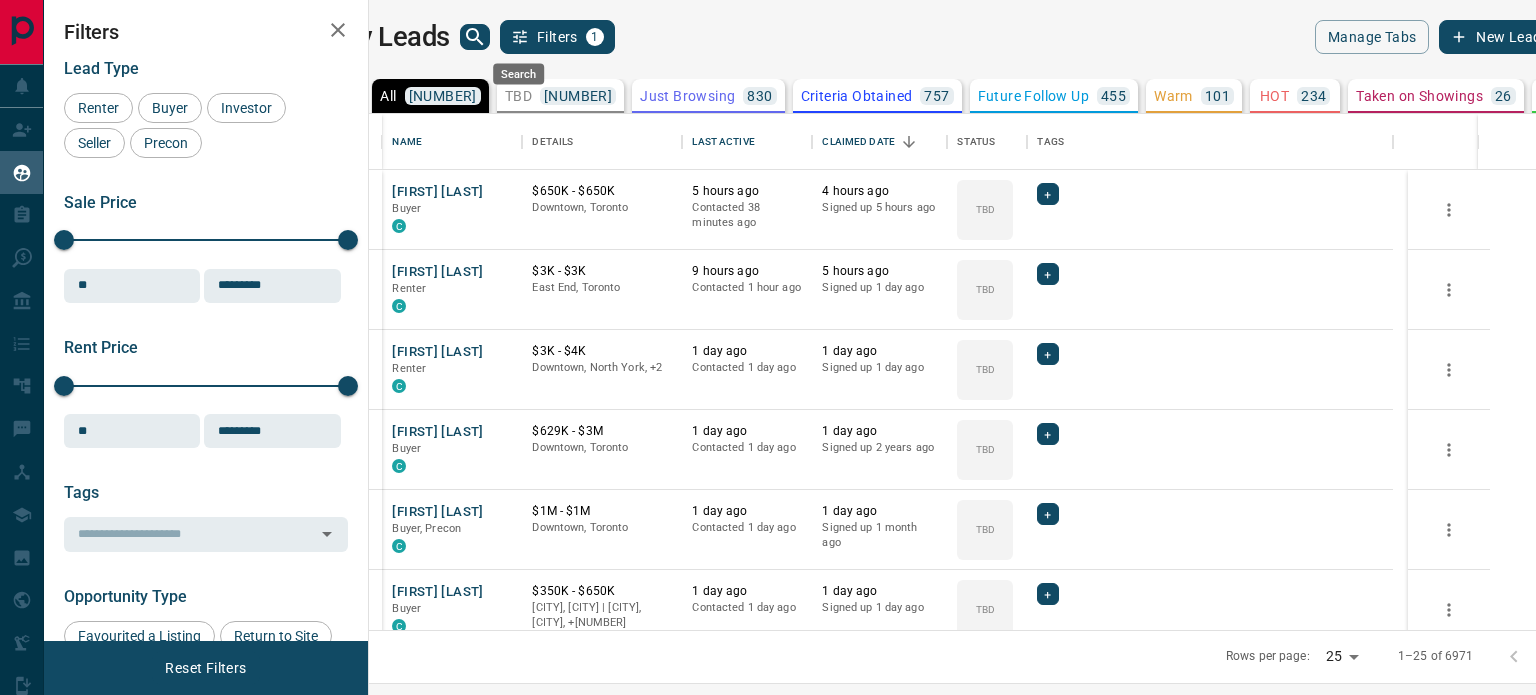 click 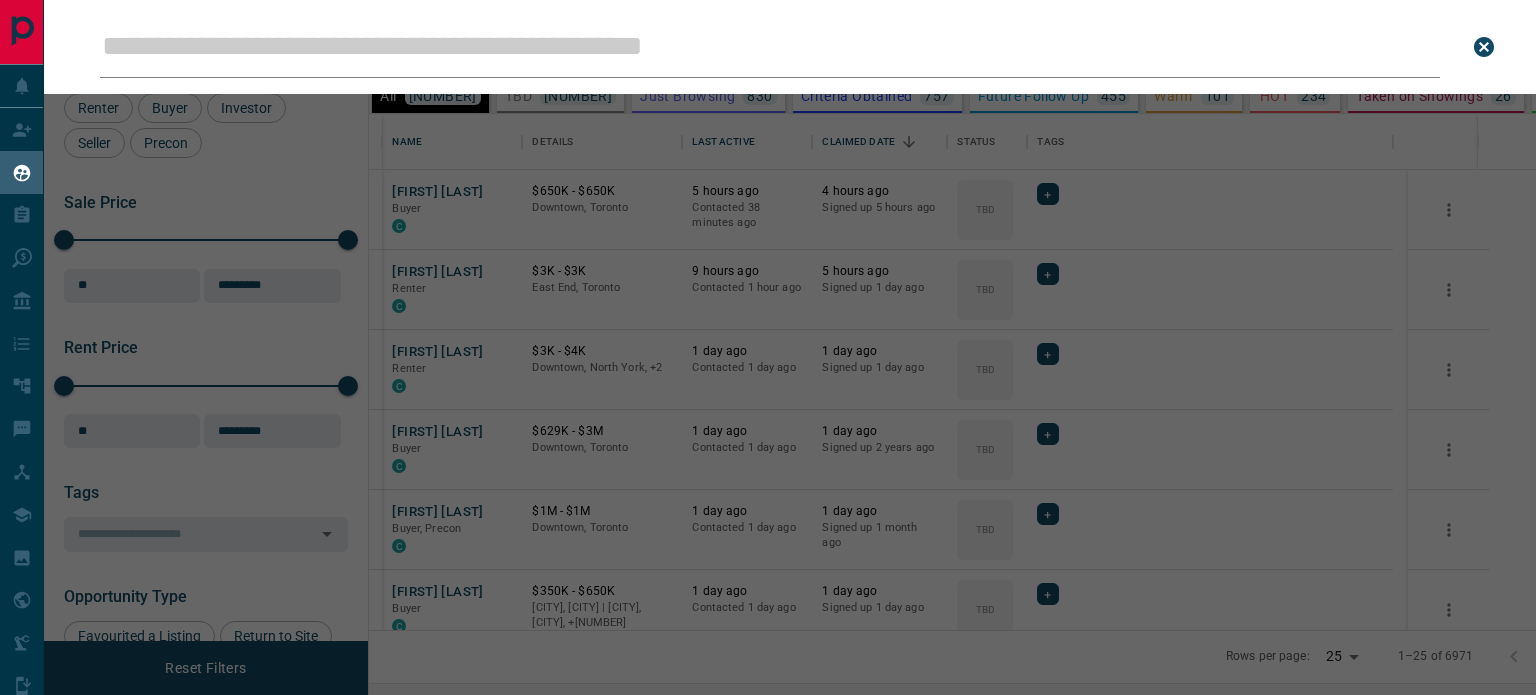 type on "*" 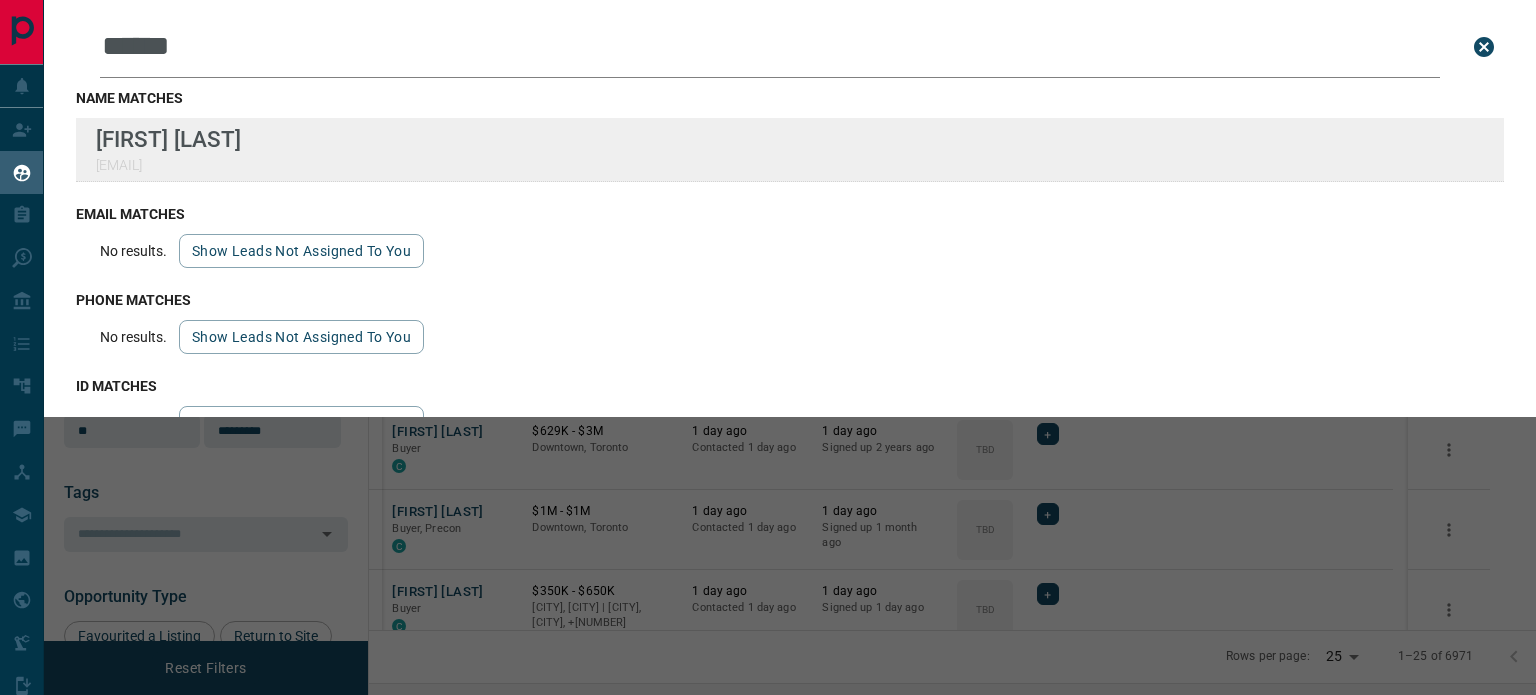 type on "******" 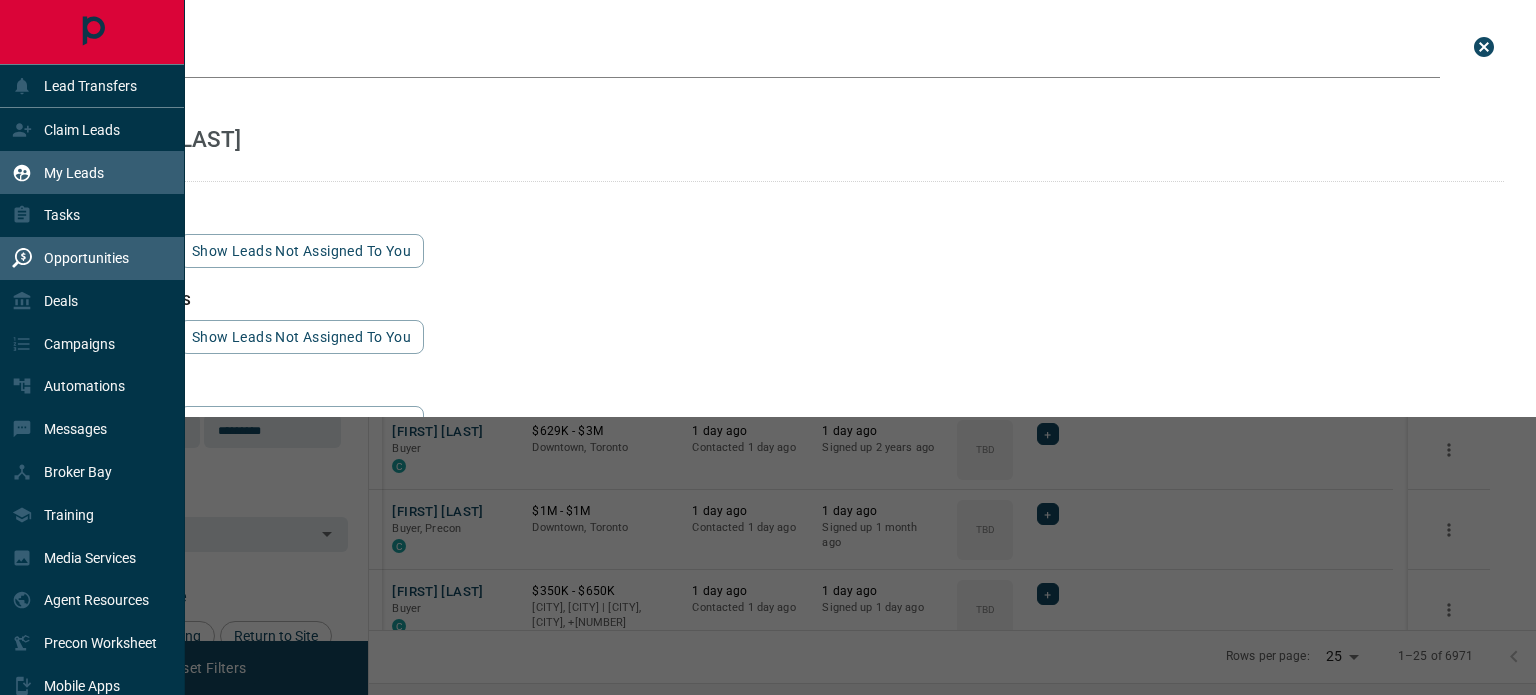 click on "Opportunities" at bounding box center [70, 258] 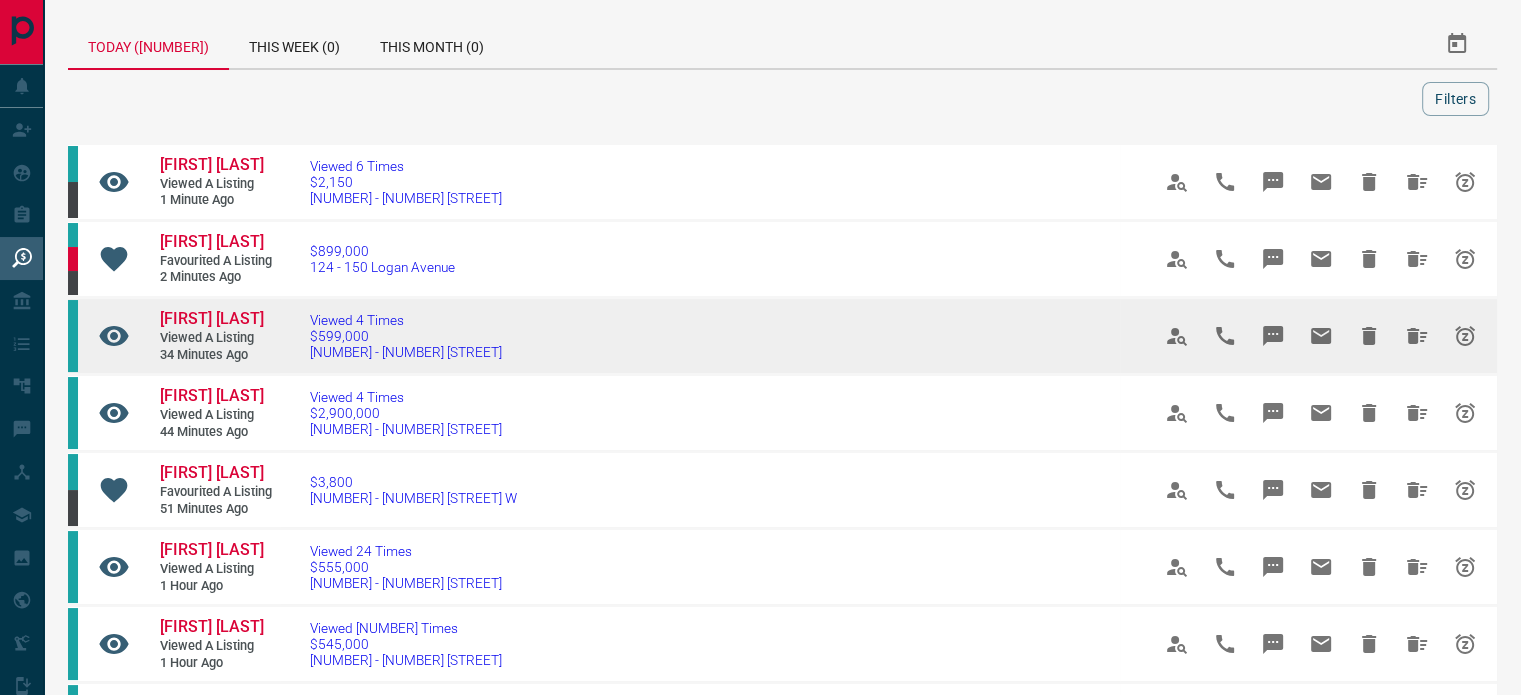 click on "[FIRST] [LAST]" at bounding box center (220, 319) 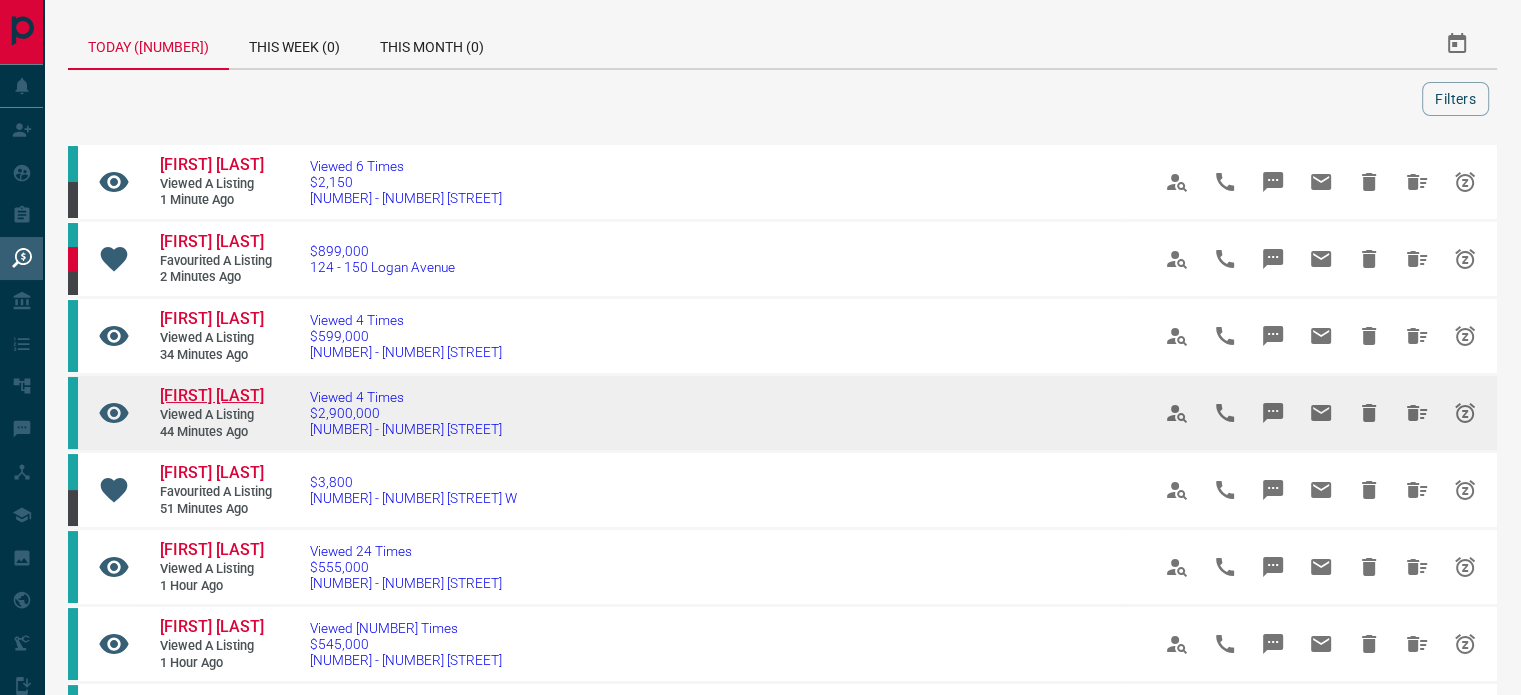click on "[FIRST] [LAST]" at bounding box center [212, 395] 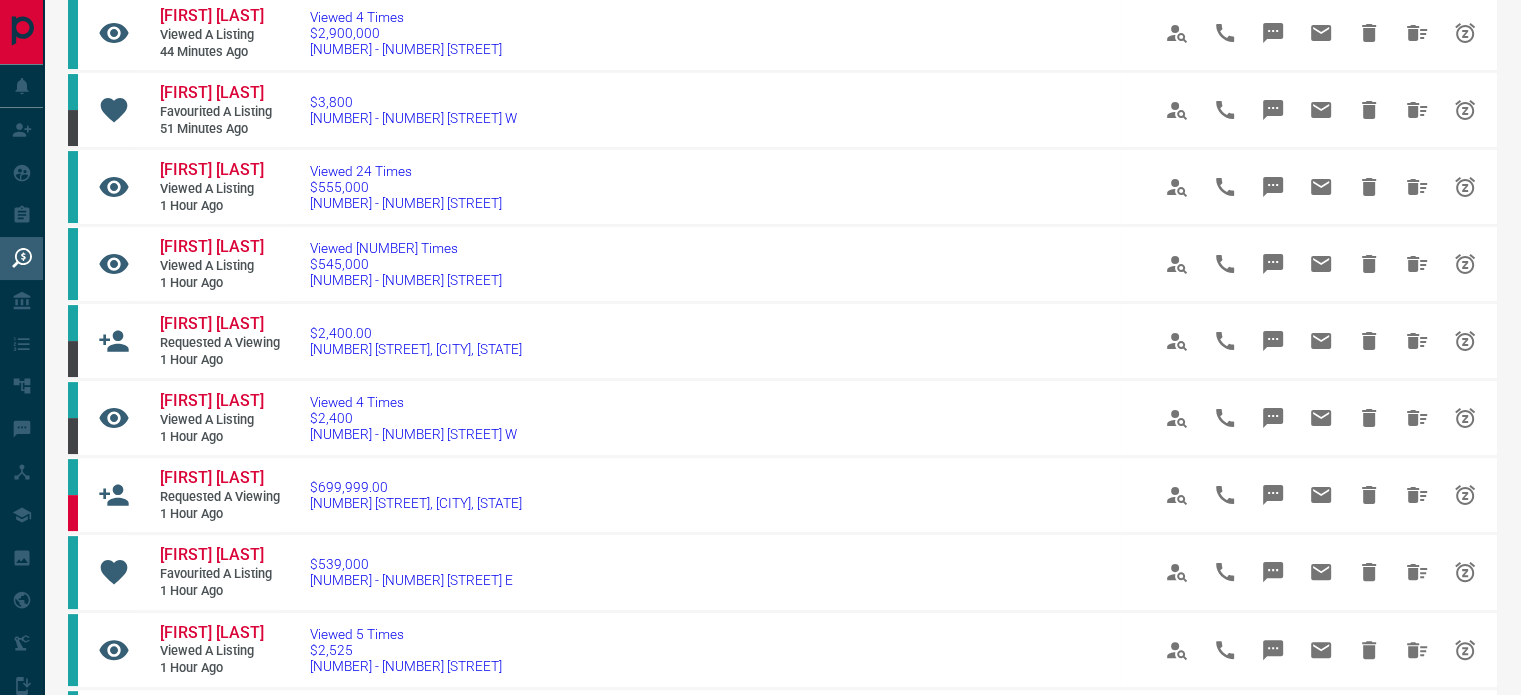 scroll, scrollTop: 382, scrollLeft: 0, axis: vertical 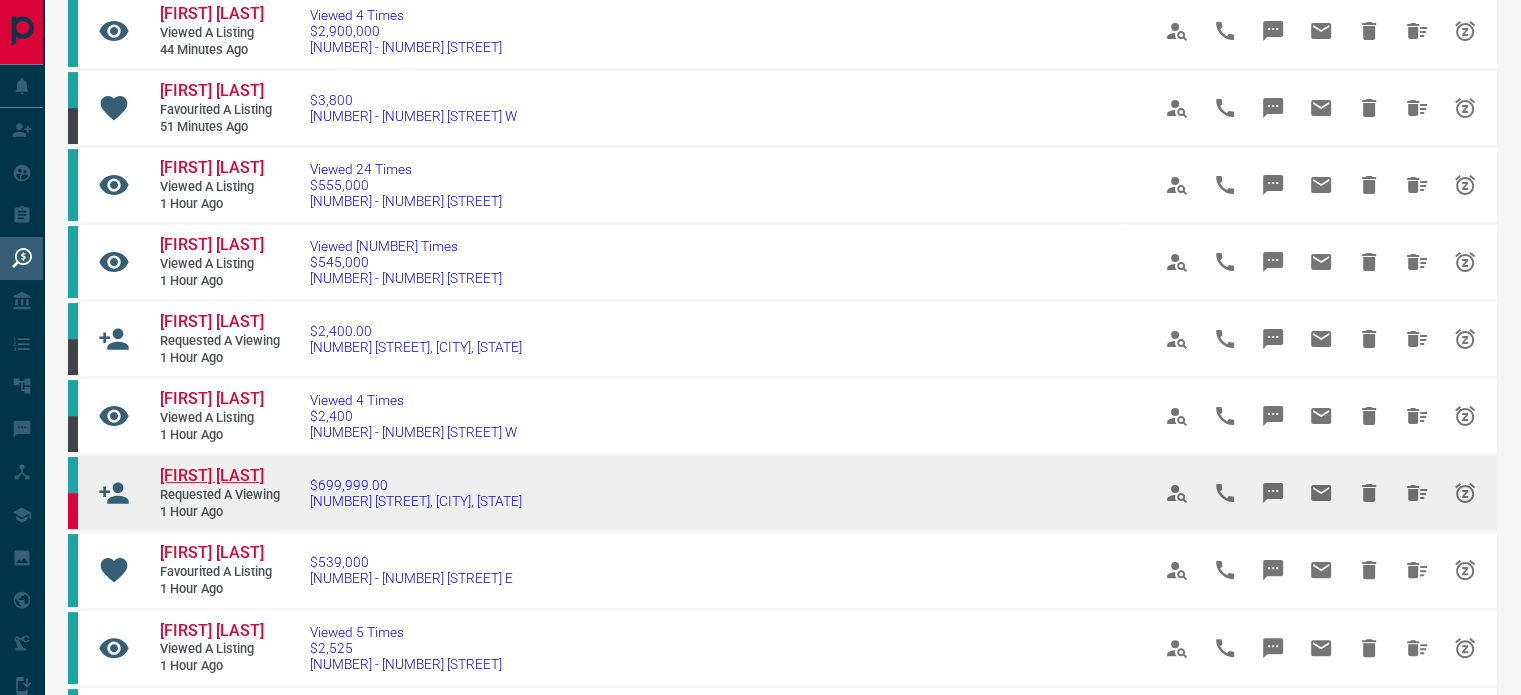 click on "[FIRST] [LAST]" at bounding box center [212, 475] 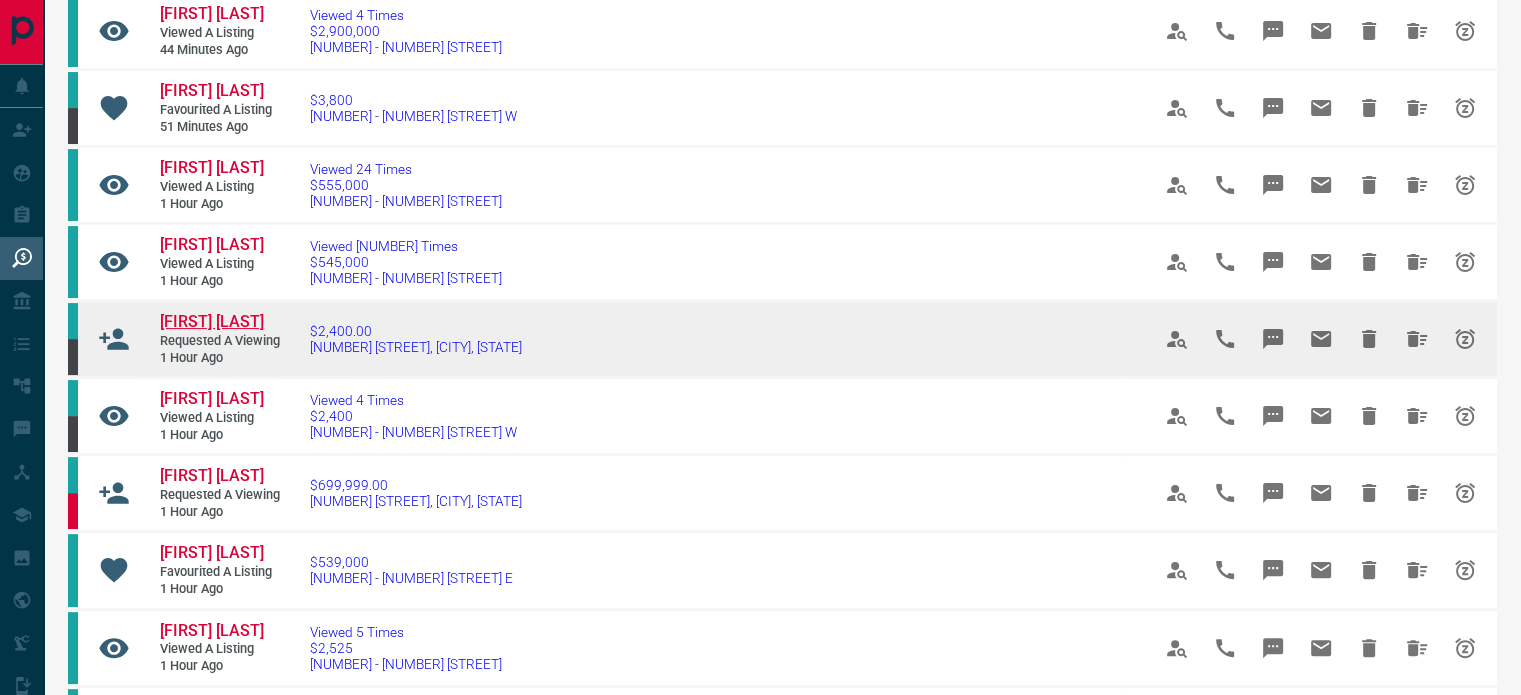click on "[FIRST] [LAST]" at bounding box center [212, 321] 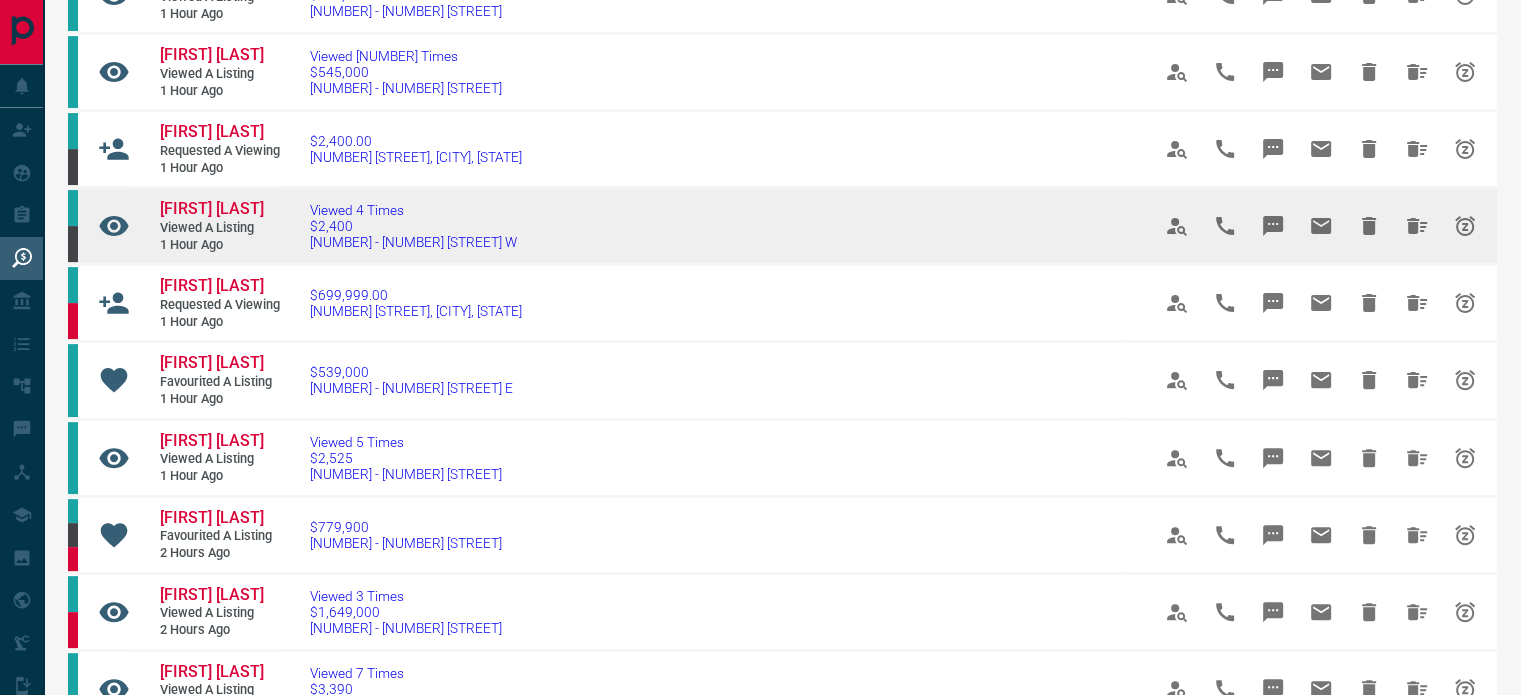 scroll, scrollTop: 576, scrollLeft: 0, axis: vertical 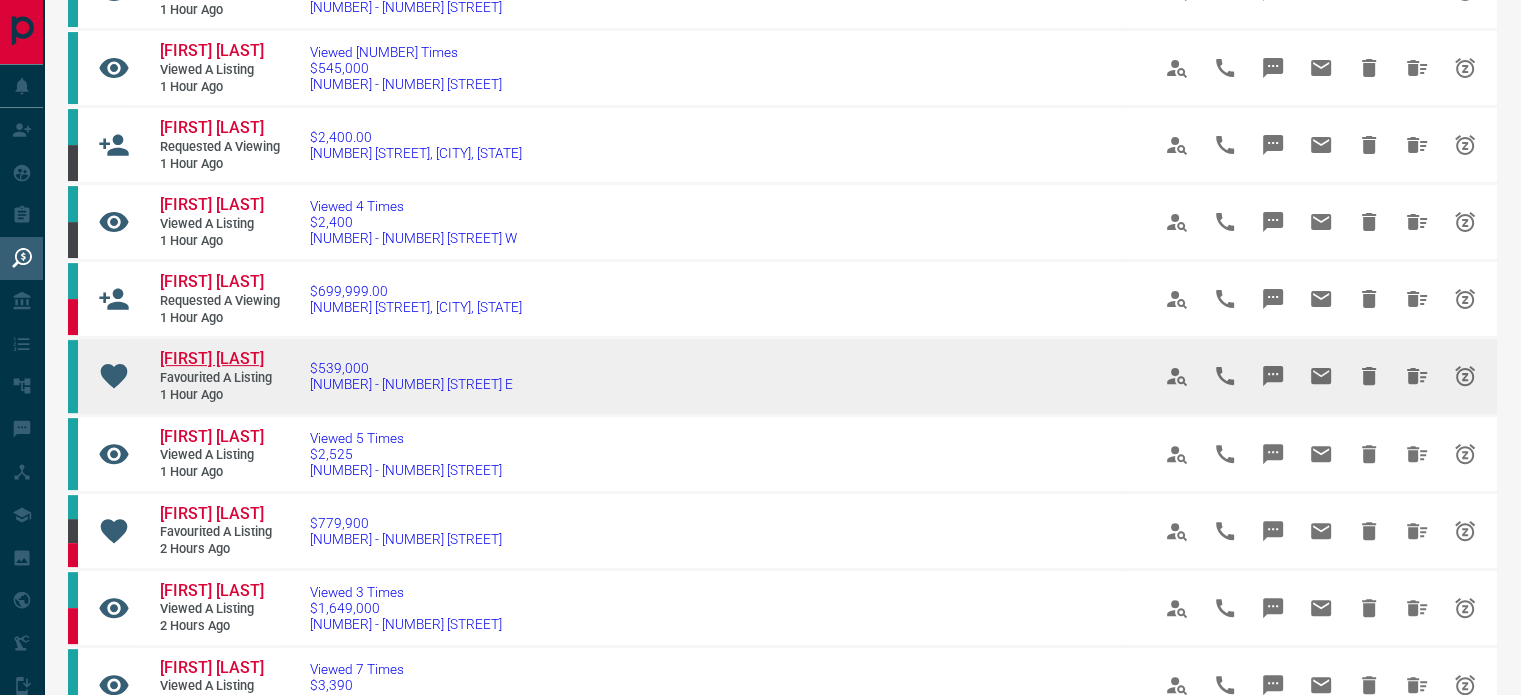 click on "[FIRST] [LAST]" at bounding box center (212, 358) 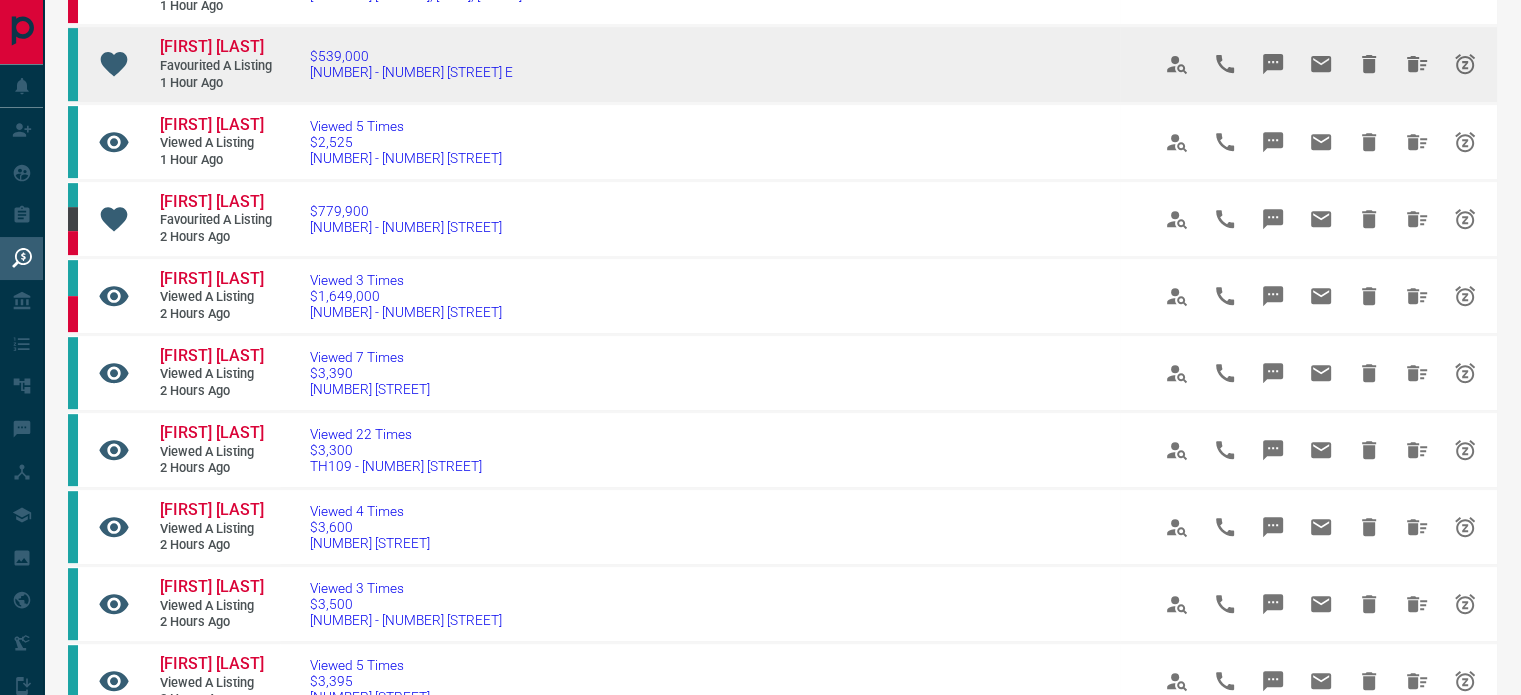 scroll, scrollTop: 890, scrollLeft: 0, axis: vertical 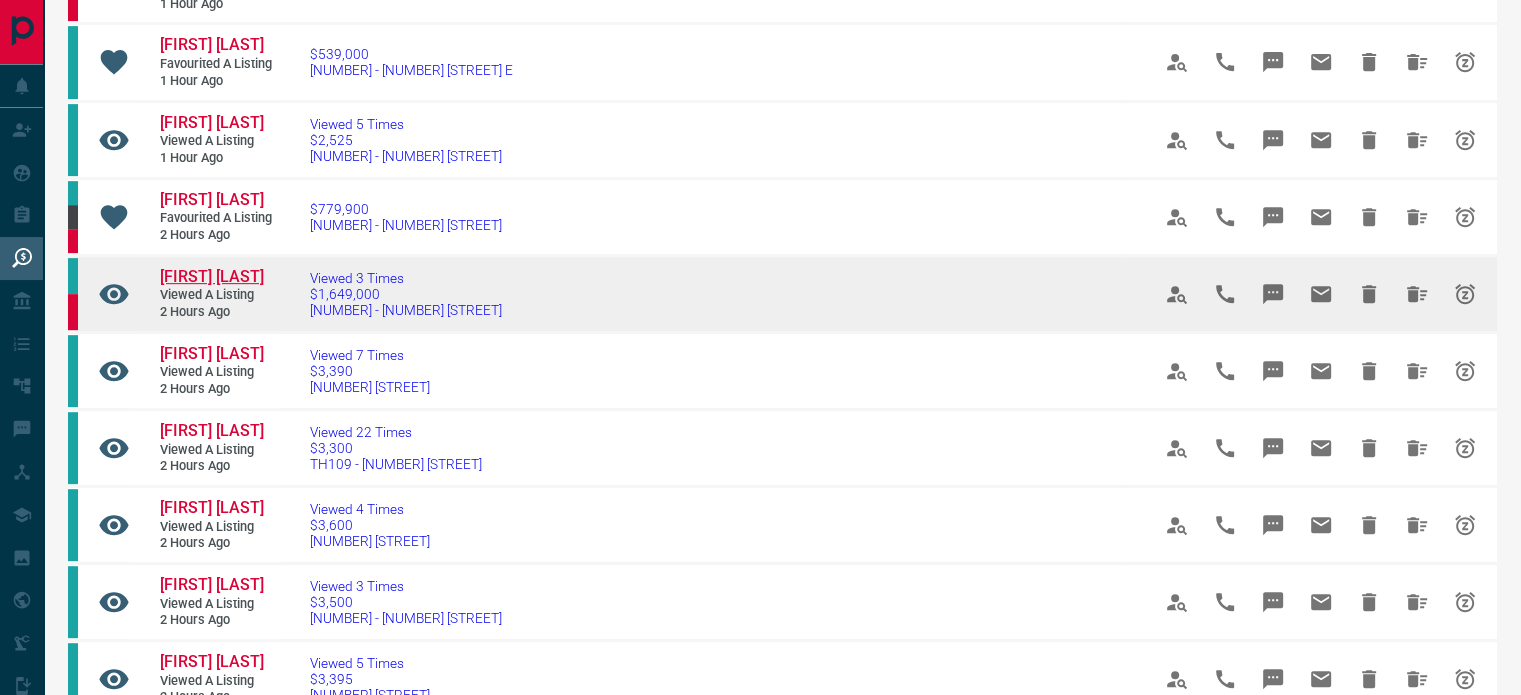 click on "[FIRST] [LAST]" at bounding box center (212, 276) 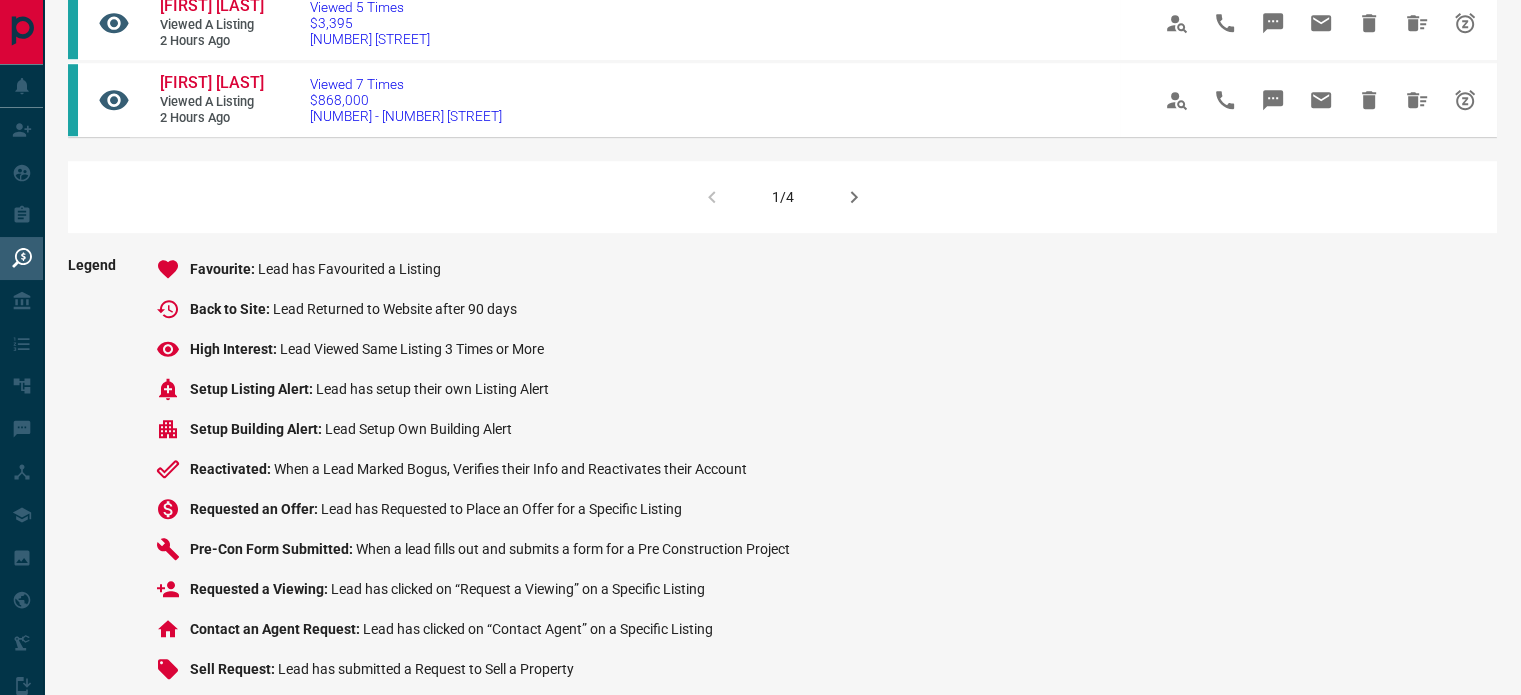 scroll, scrollTop: 1548, scrollLeft: 0, axis: vertical 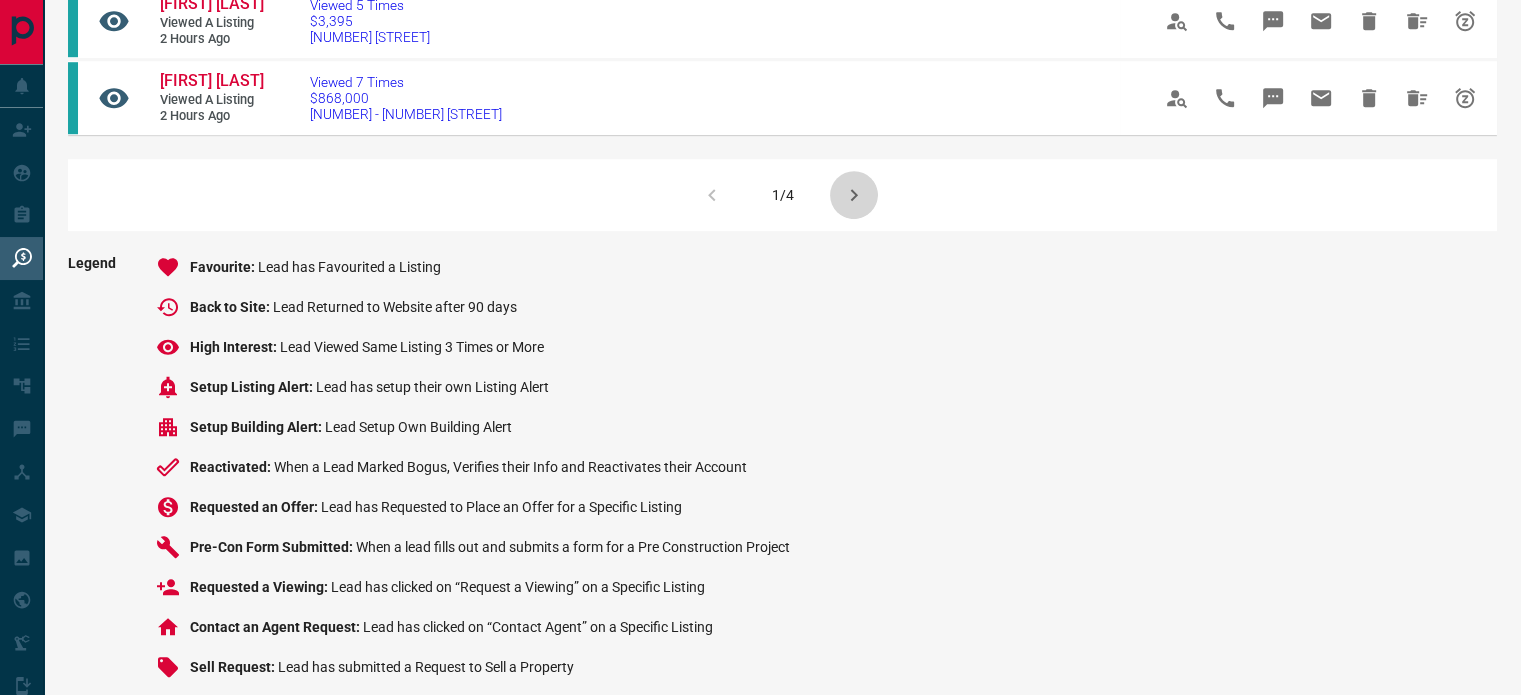 click 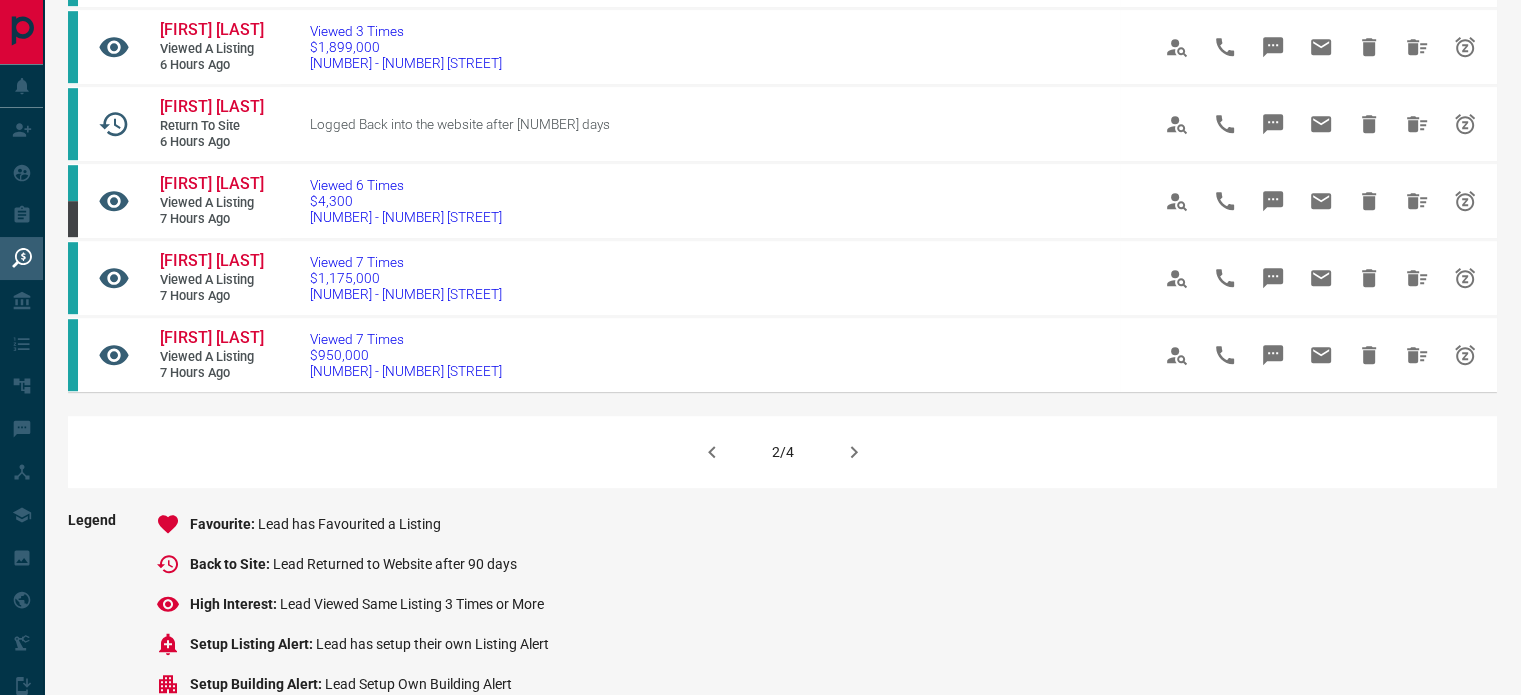 scroll, scrollTop: 1290, scrollLeft: 0, axis: vertical 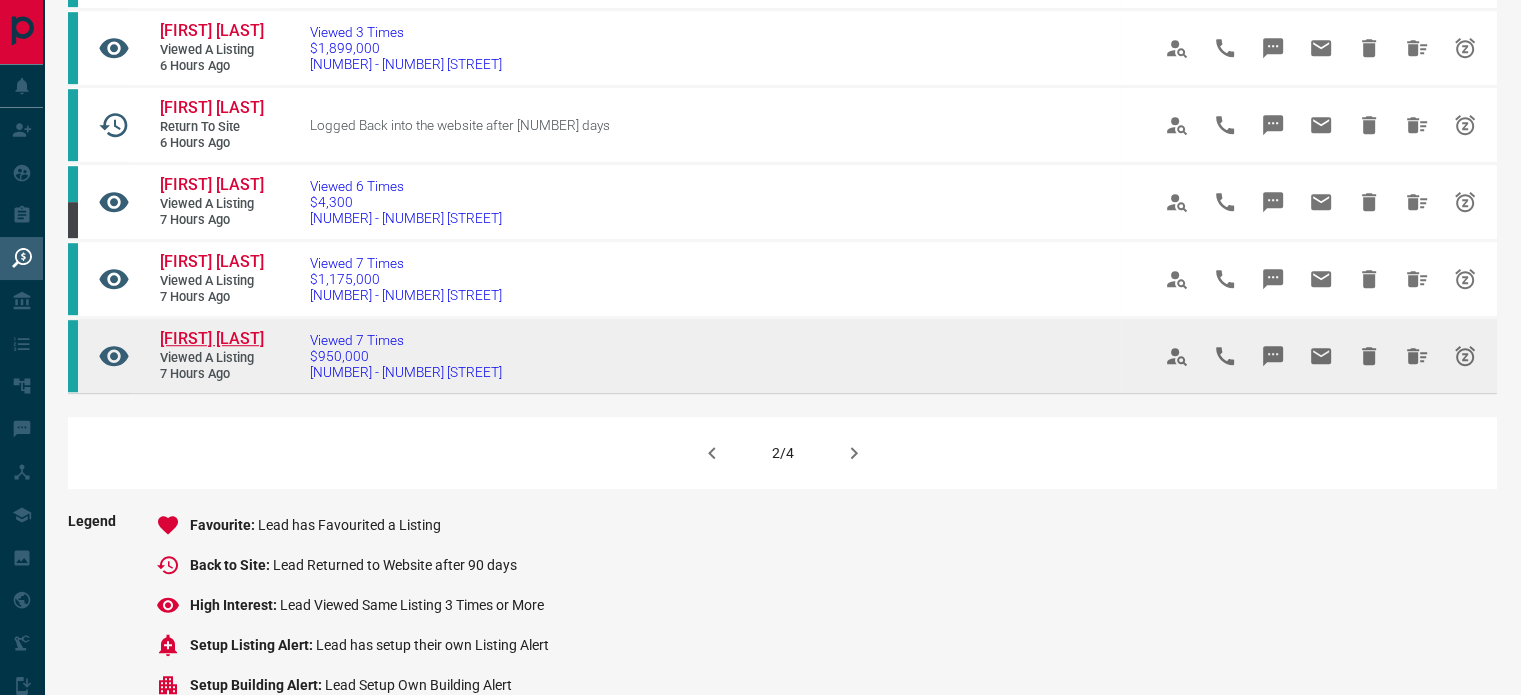 click on "[FIRST] [LAST]" at bounding box center [212, 338] 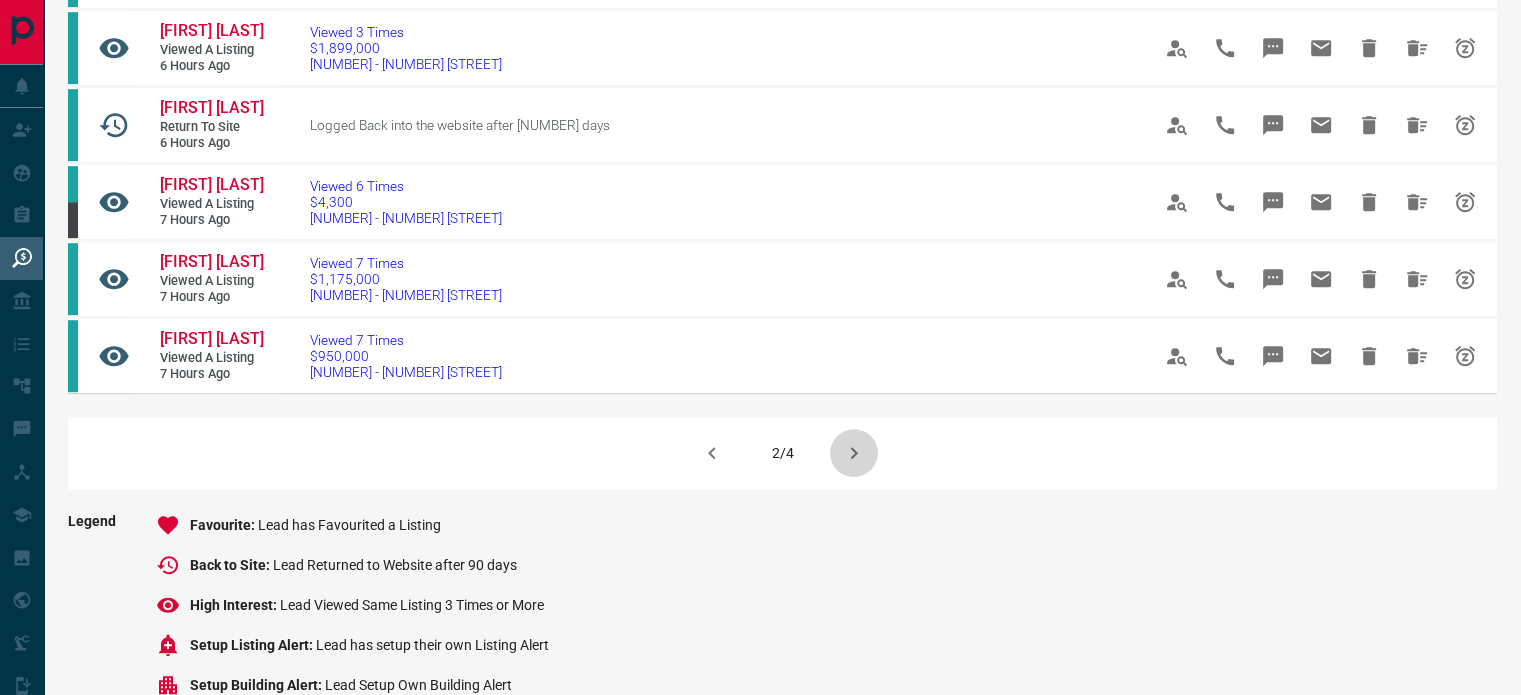 click 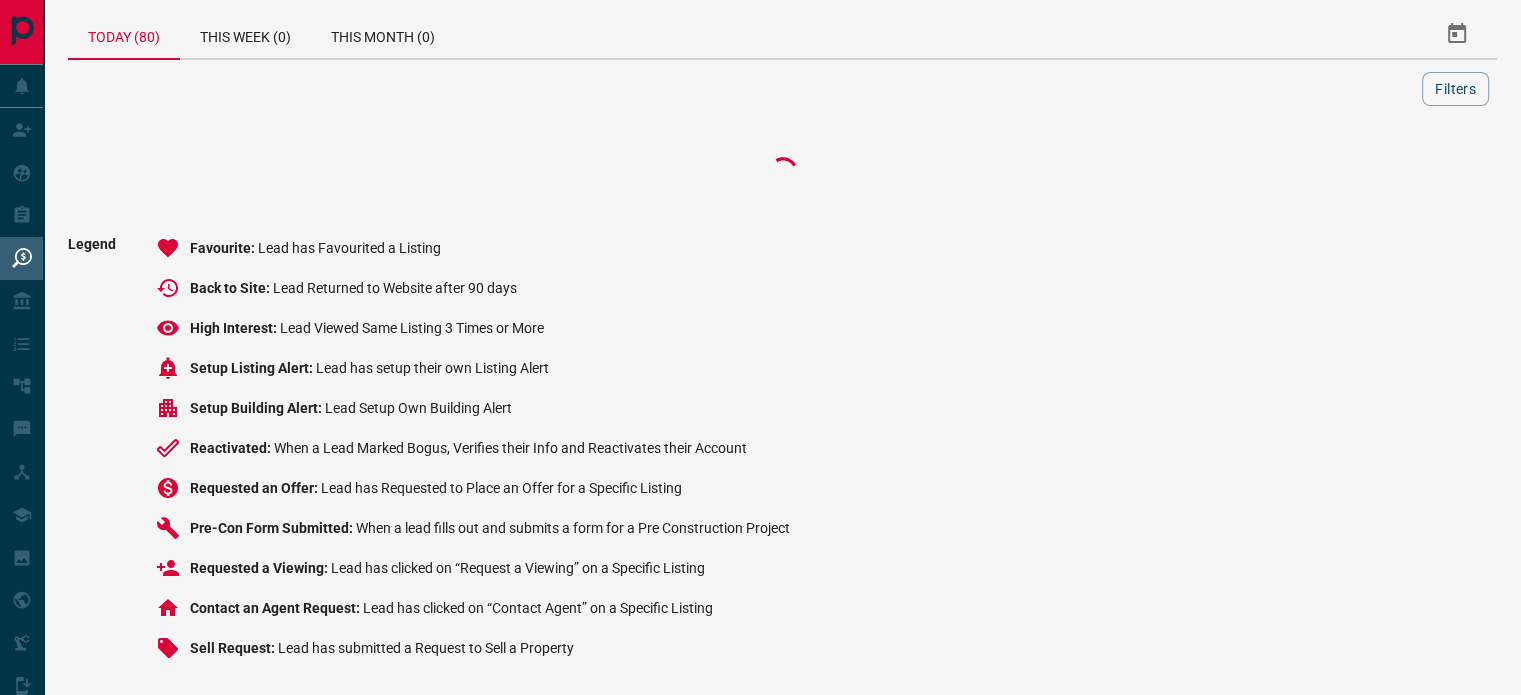 scroll, scrollTop: 1290, scrollLeft: 0, axis: vertical 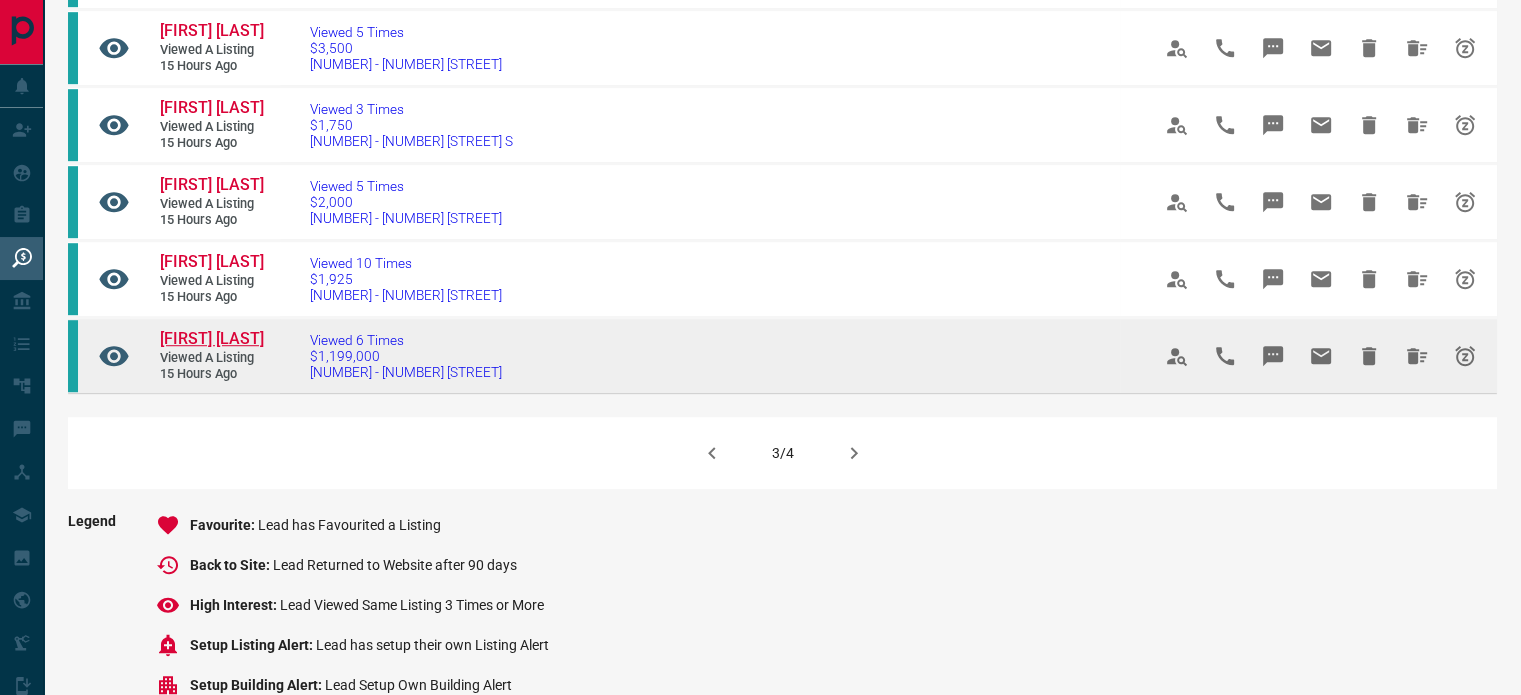 click on "[FIRST] [LAST]" at bounding box center [212, 338] 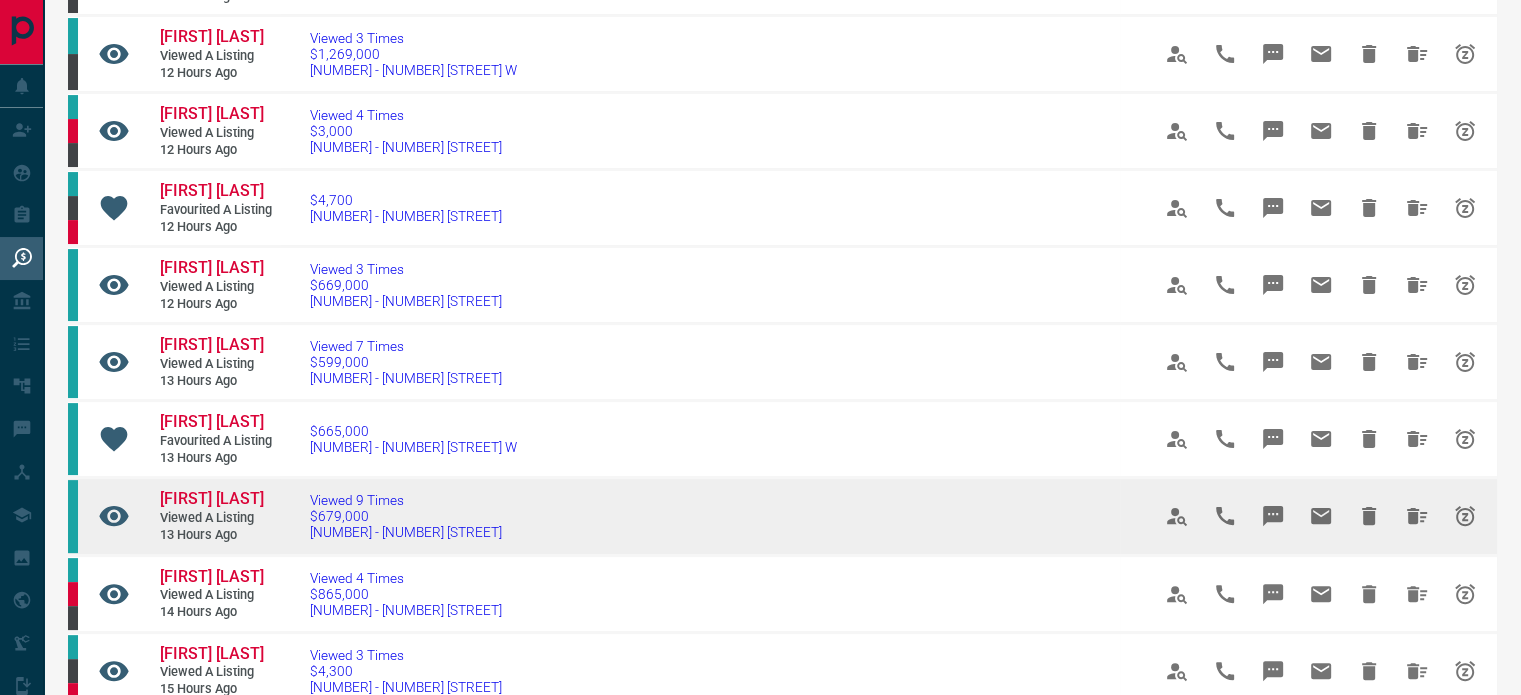 scroll, scrollTop: 436, scrollLeft: 0, axis: vertical 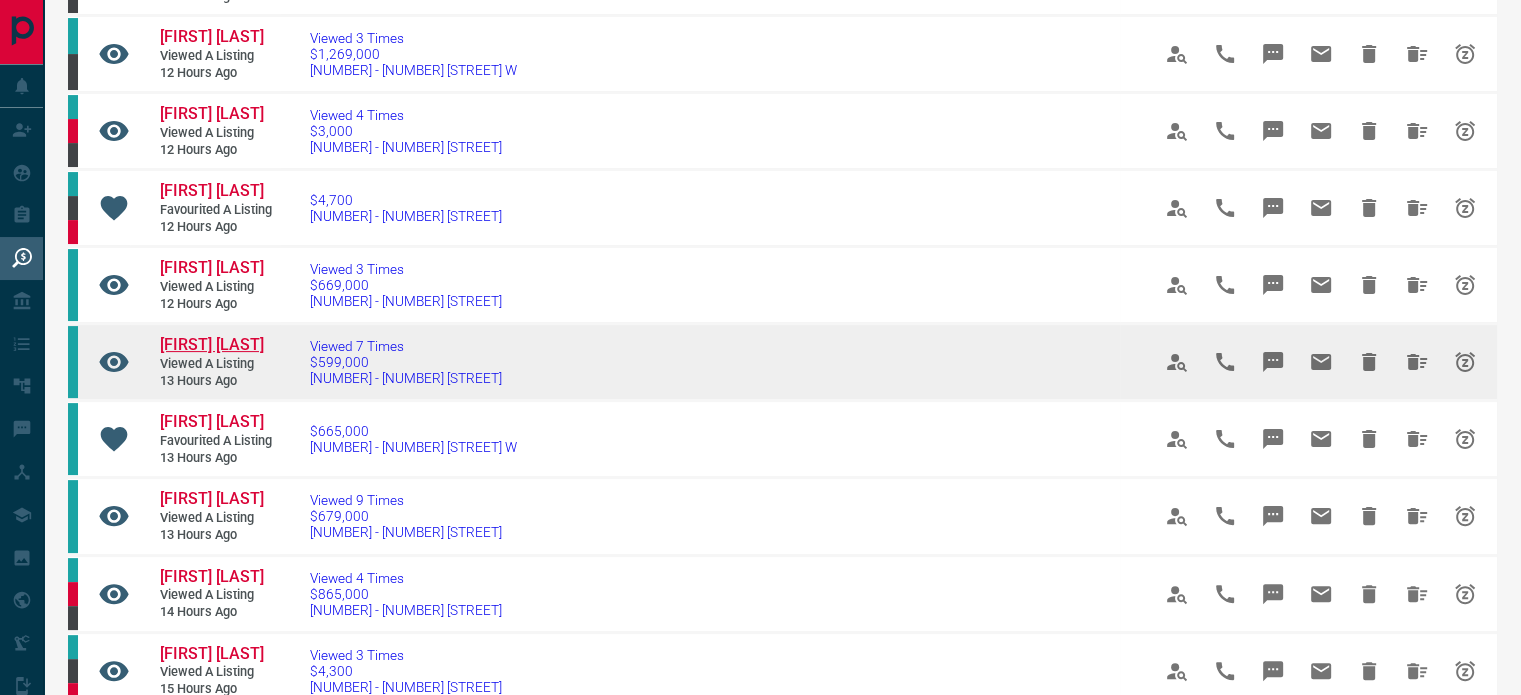 click on "[FIRST] [LAST]" at bounding box center (212, 344) 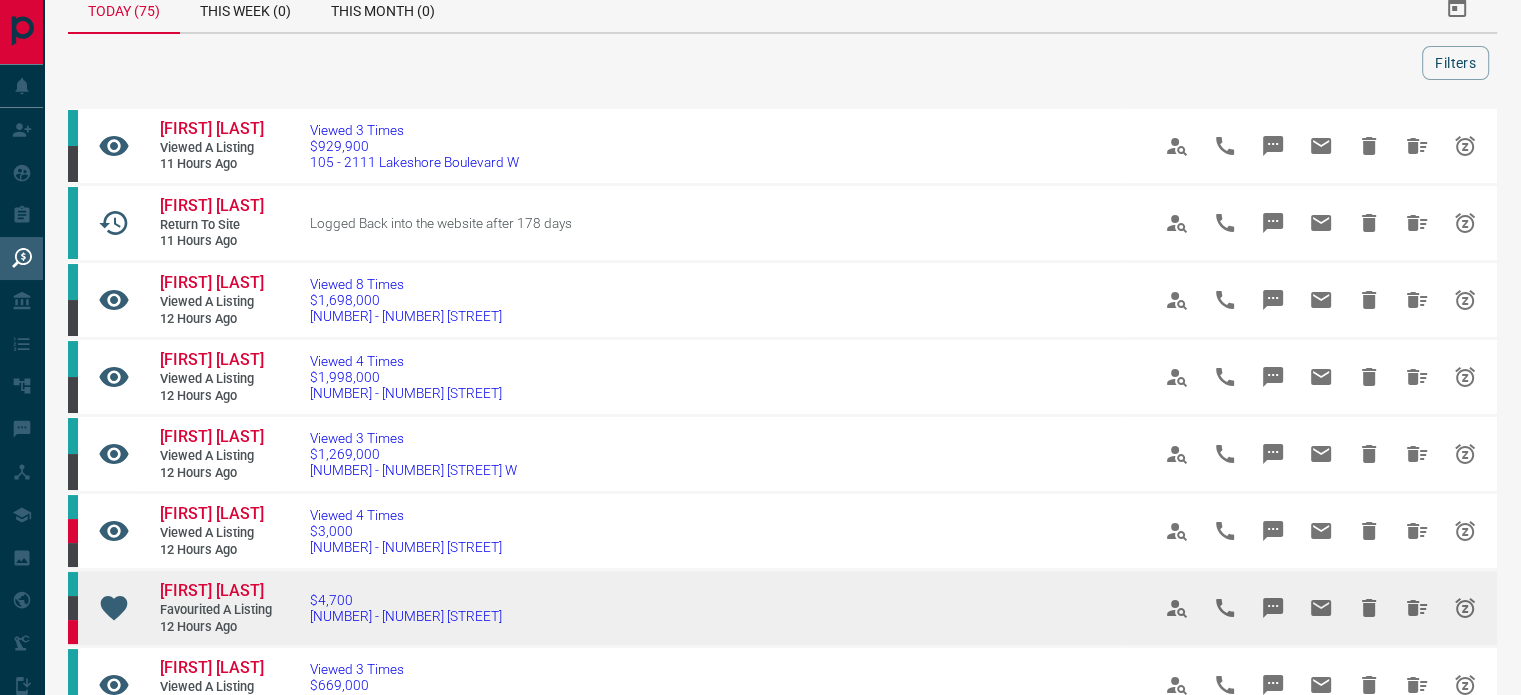 scroll, scrollTop: 32, scrollLeft: 0, axis: vertical 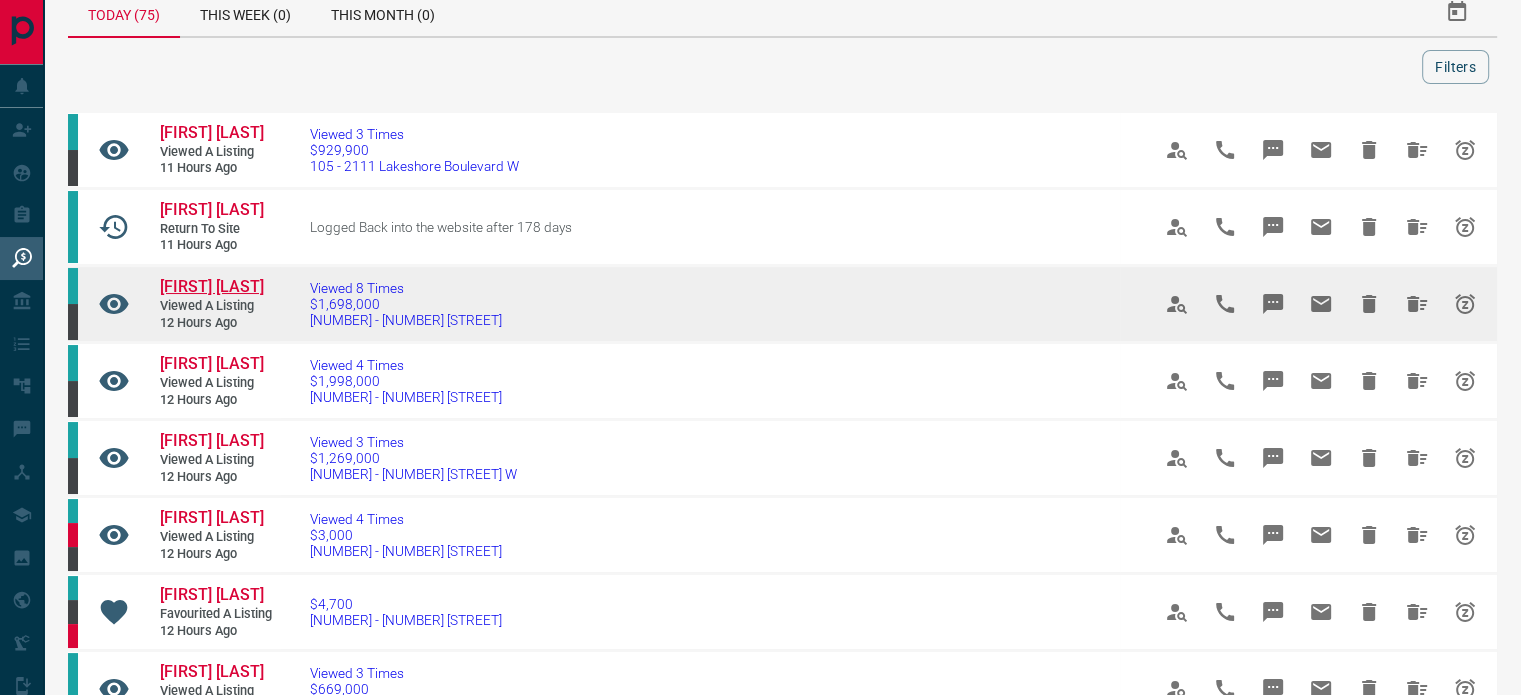click on "[FIRST] [LAST]" at bounding box center [212, 286] 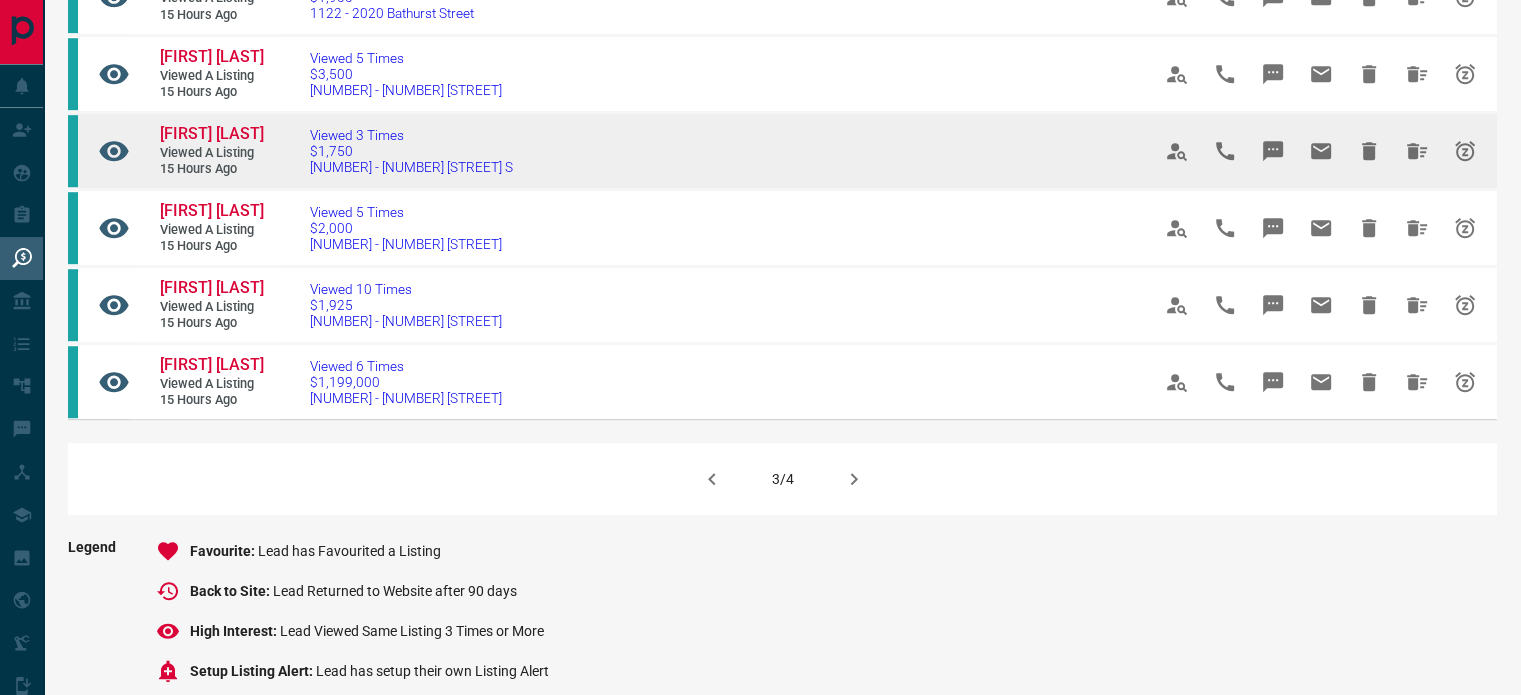 scroll, scrollTop: 1266, scrollLeft: 0, axis: vertical 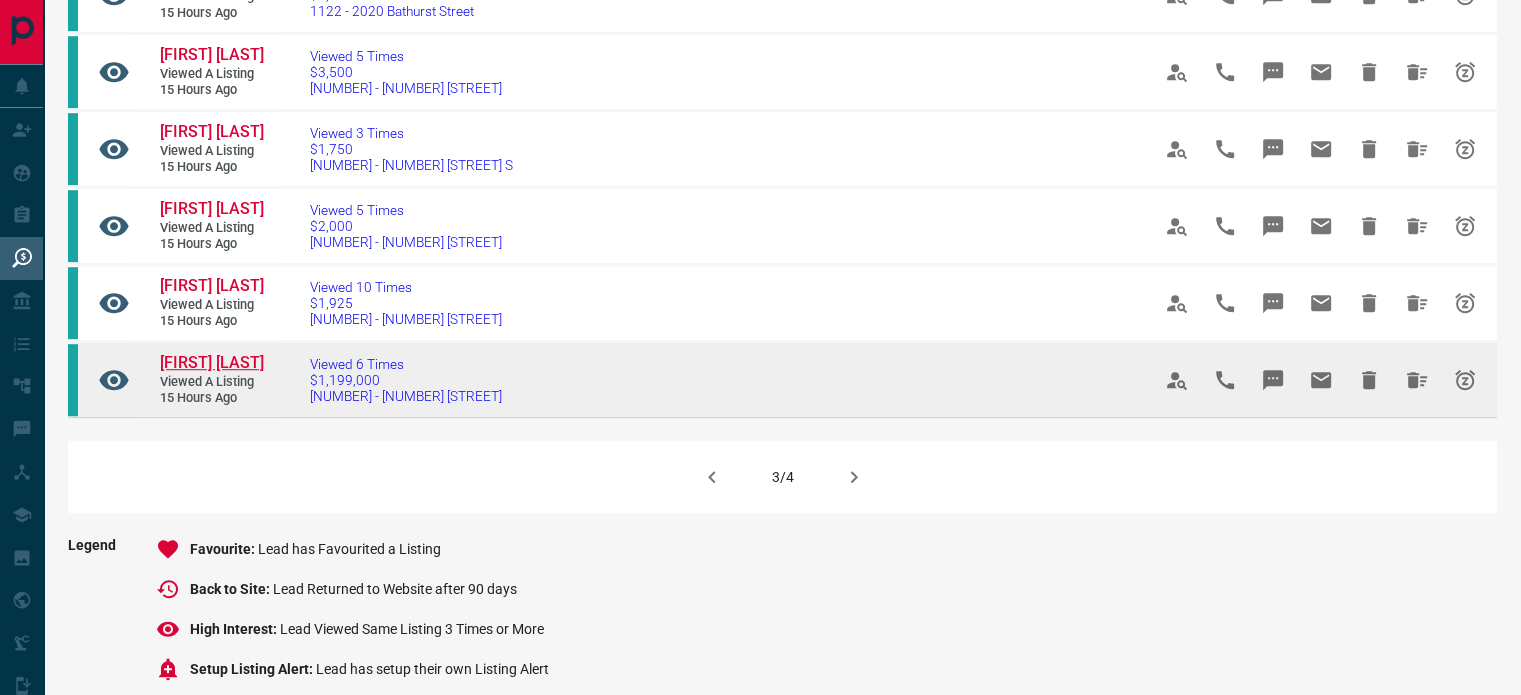 click on "[FIRST] [LAST]" at bounding box center [212, 362] 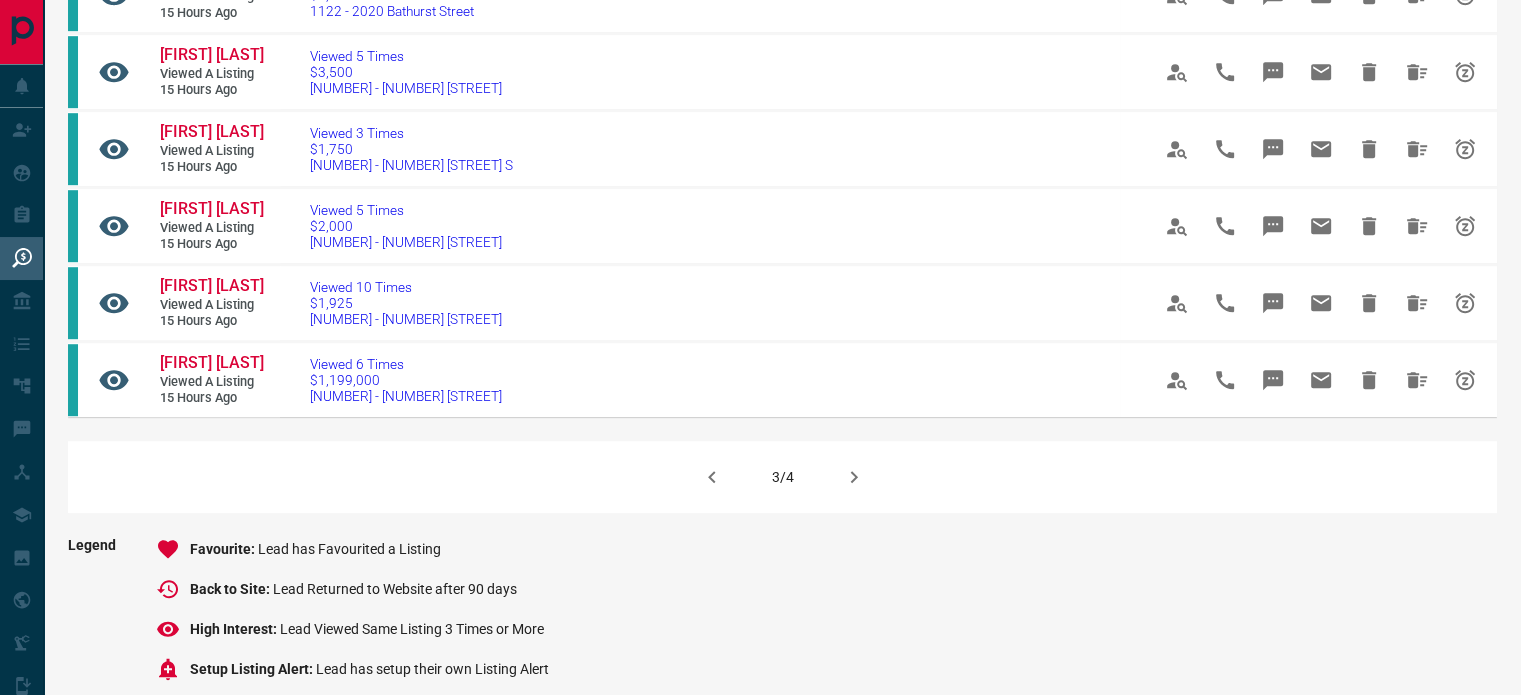click 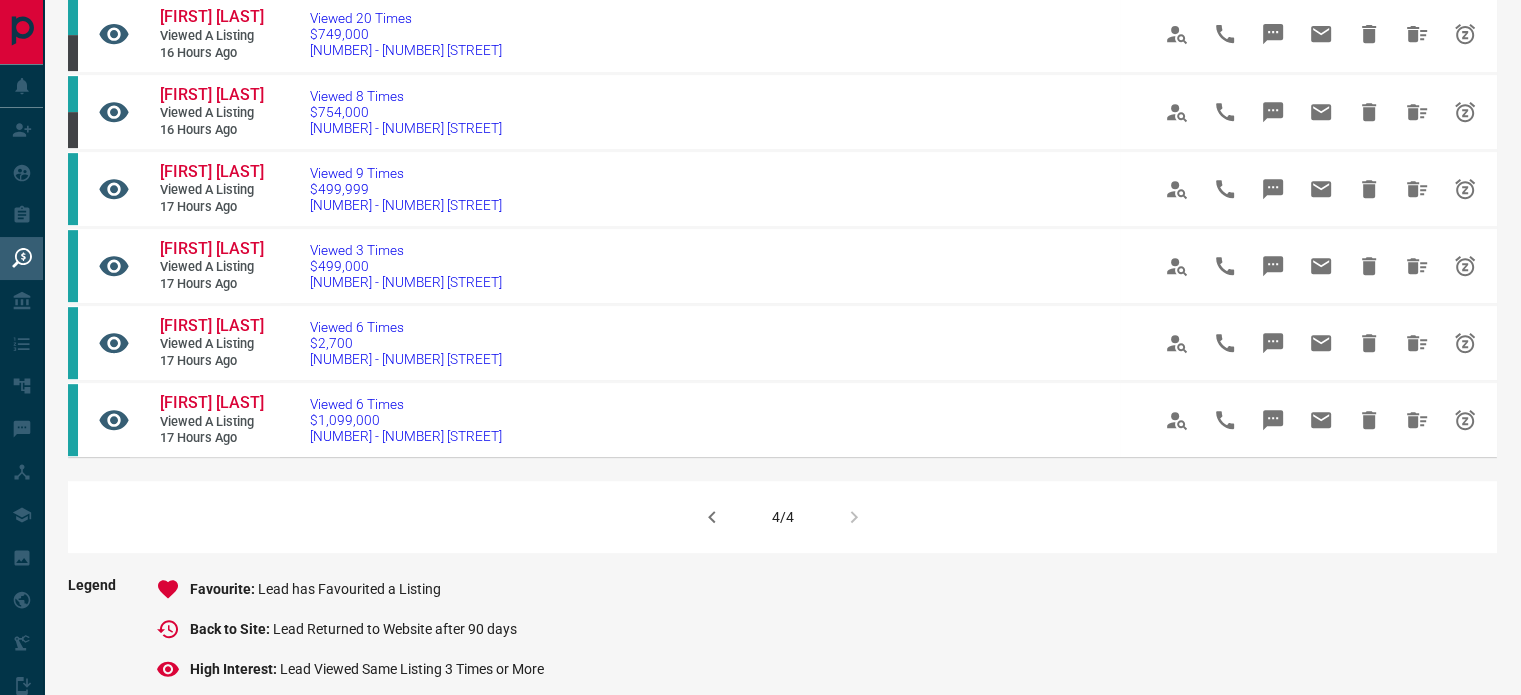scroll, scrollTop: 916, scrollLeft: 0, axis: vertical 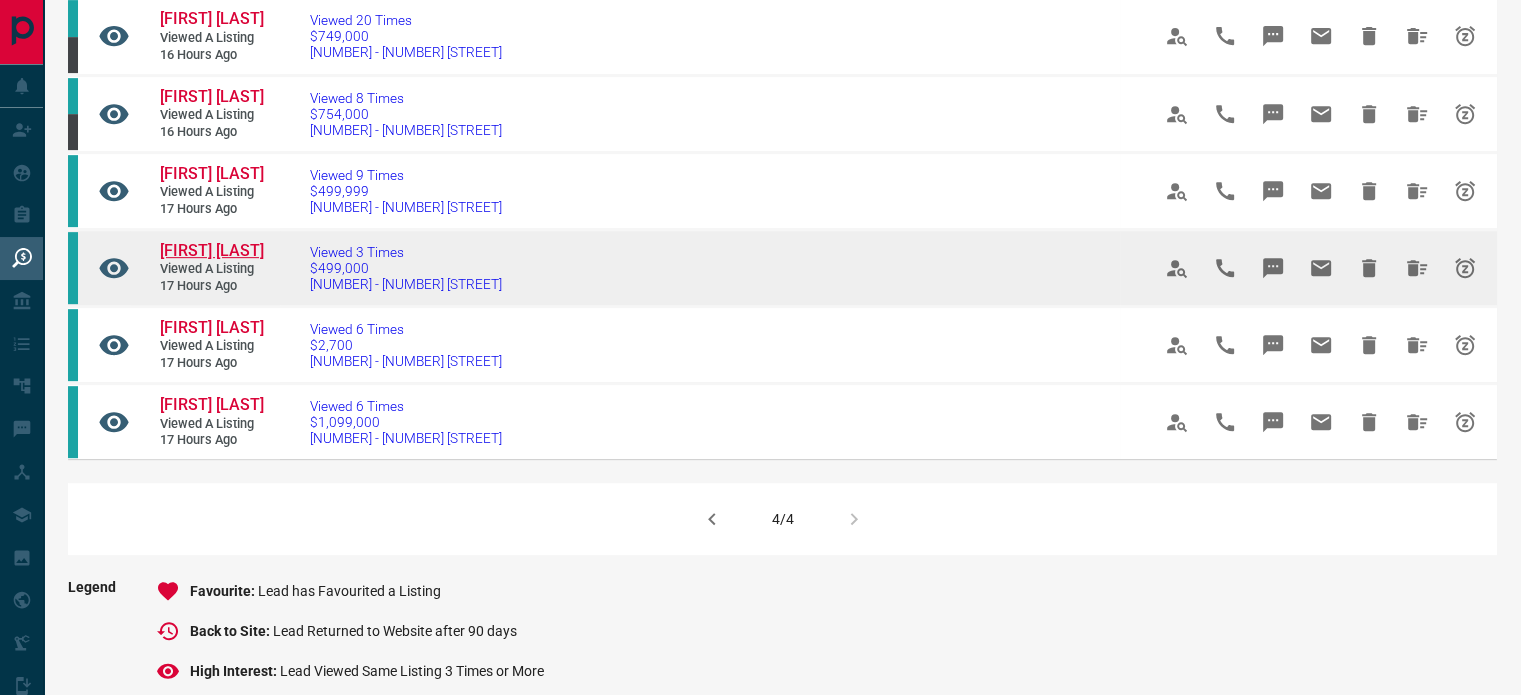 click on "[FIRST] [LAST]" at bounding box center (212, 250) 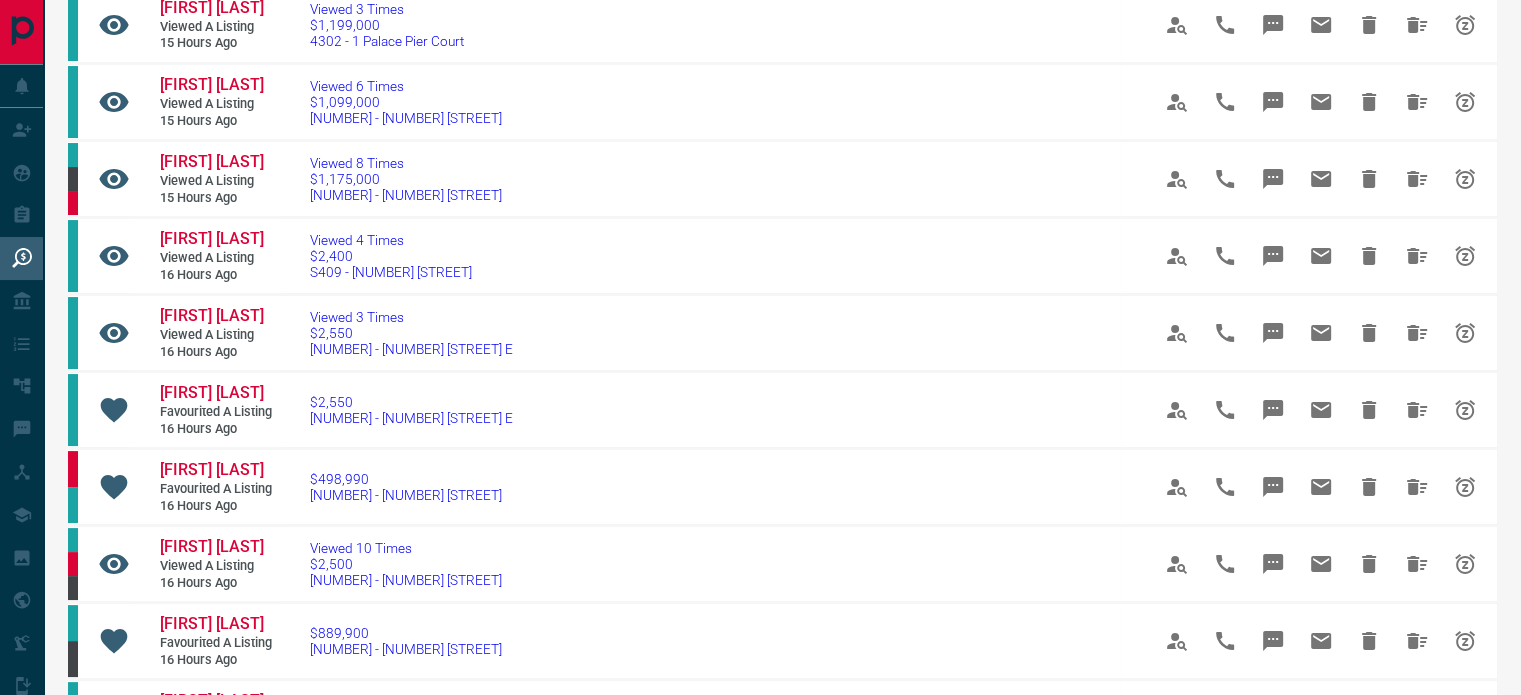 scroll, scrollTop: 0, scrollLeft: 0, axis: both 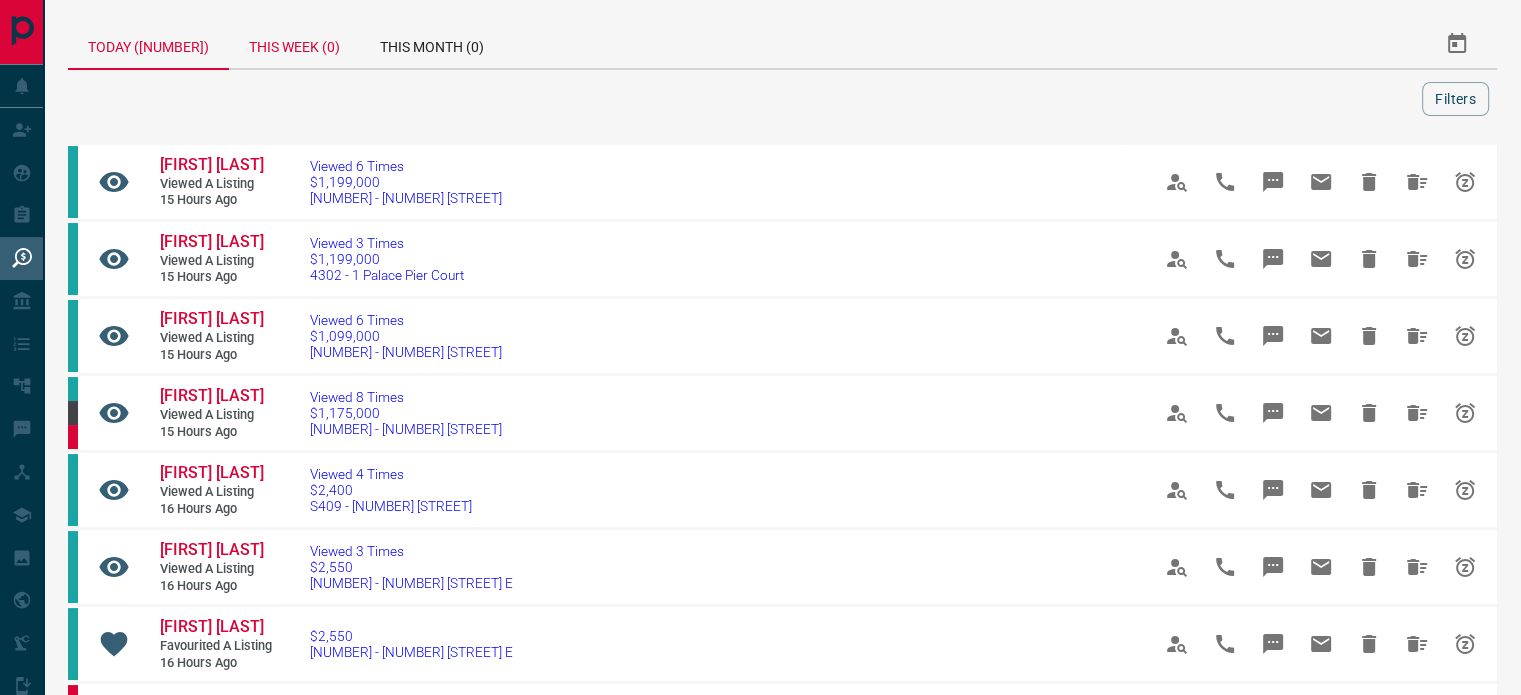 click on "This Week (0)" at bounding box center (294, 44) 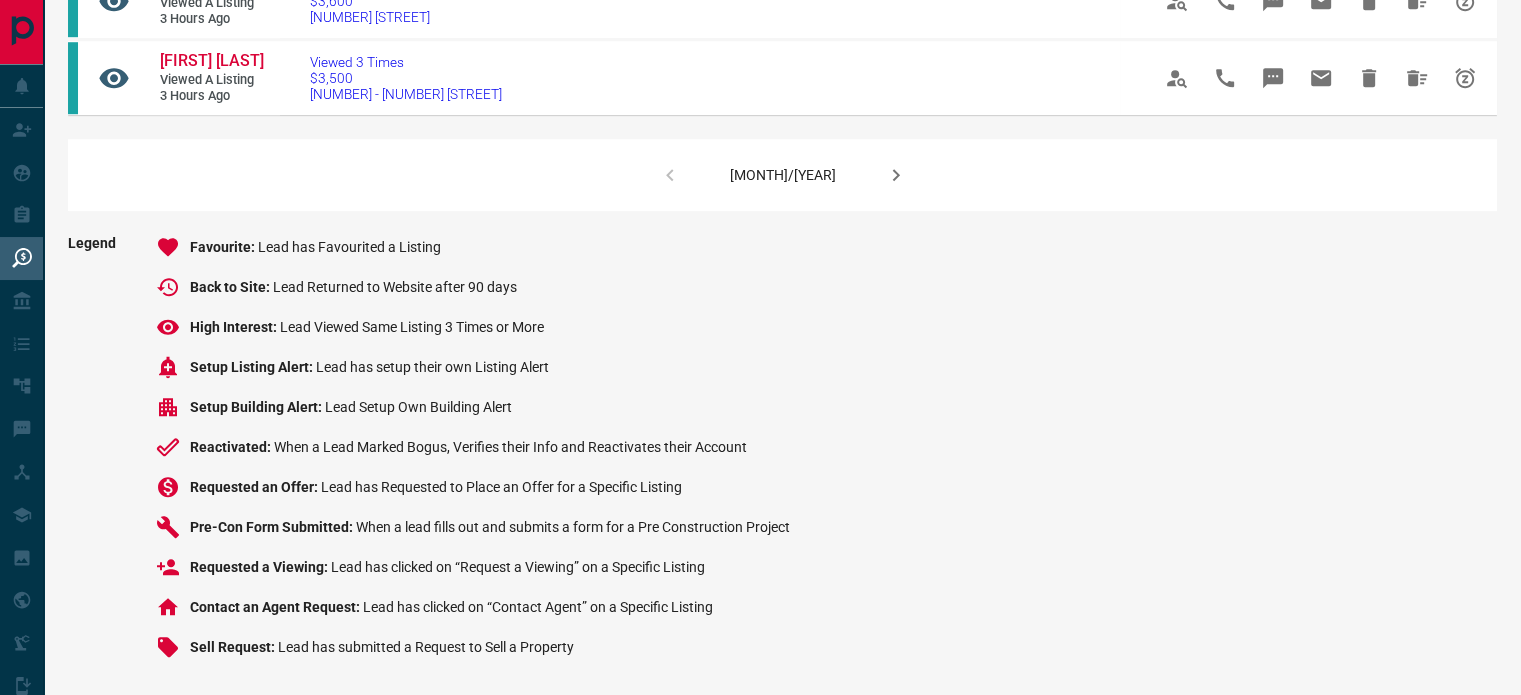 scroll, scrollTop: 1778, scrollLeft: 0, axis: vertical 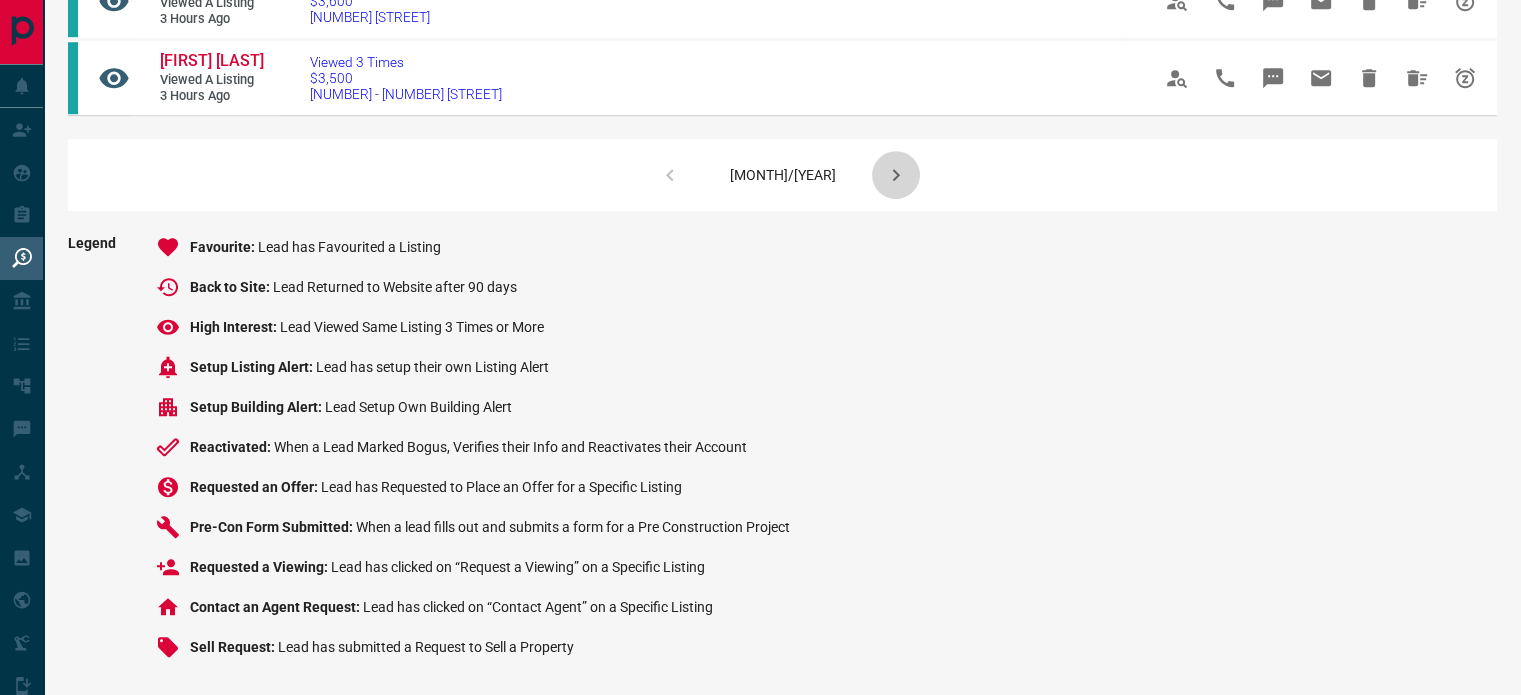 click 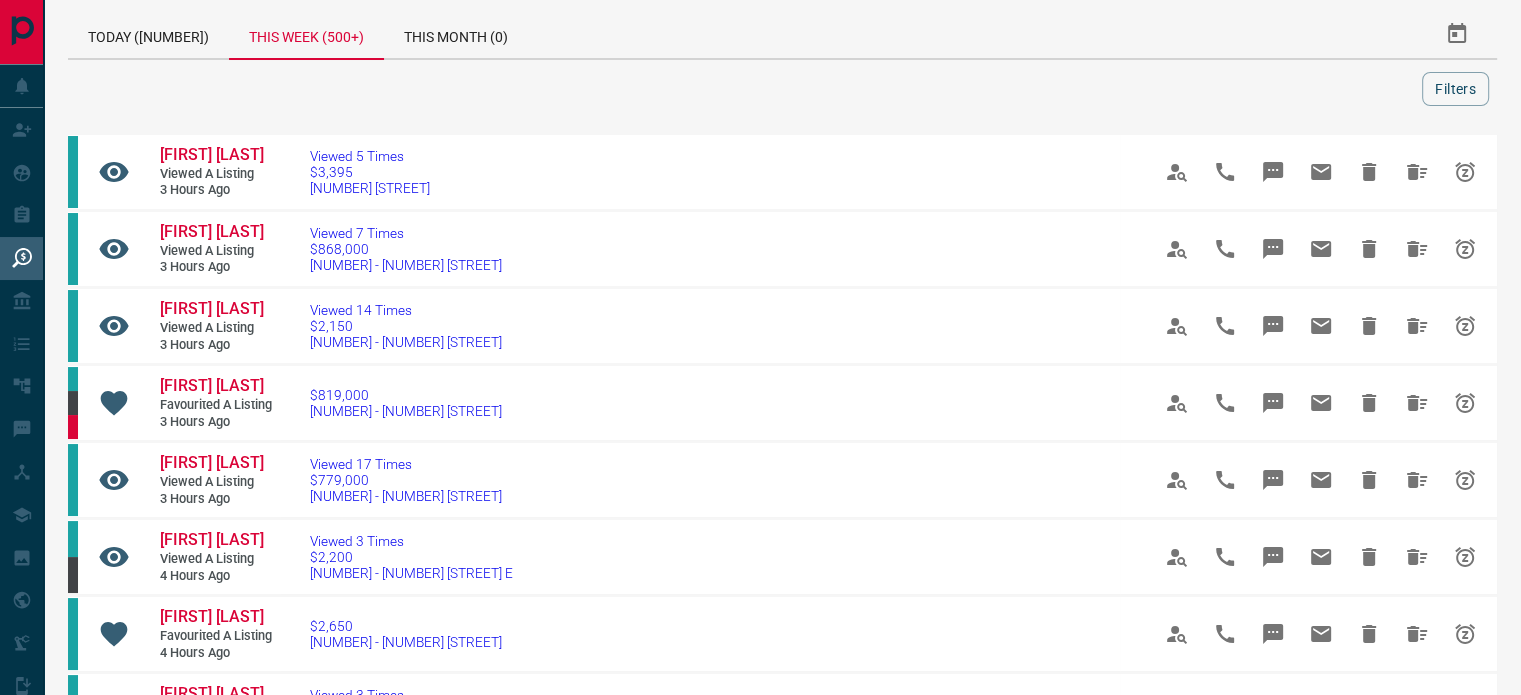 click on "Legend Favourite Lead has Favourited a Listing Back to Site Lead Returned to Website after 90 days High Interest Lead Viewed Same Listing 3 Times or More Setup Listing Alert Lead has setup their own Listing Alert Setup Building Alert Lead Setup Own Building Alert Reactivated When a Lead Marked Bogus, Verifies their Info and Reactivates their Account Requested an Offer Lead has Requested to Place an Offer for a Specific Listing Pre-Con Form Submitted When a lead fills out and submits a form for a Pre Construction Project Requested a Viewing Lead has clicked on “Request a Viewing” on a Specific Listing Contact an Agent Request Lead has clicked on “Contact Agent” on a Specific Listing Sell Request Lead has submitted a Request to Sell a Property" at bounding box center [782, 2013] 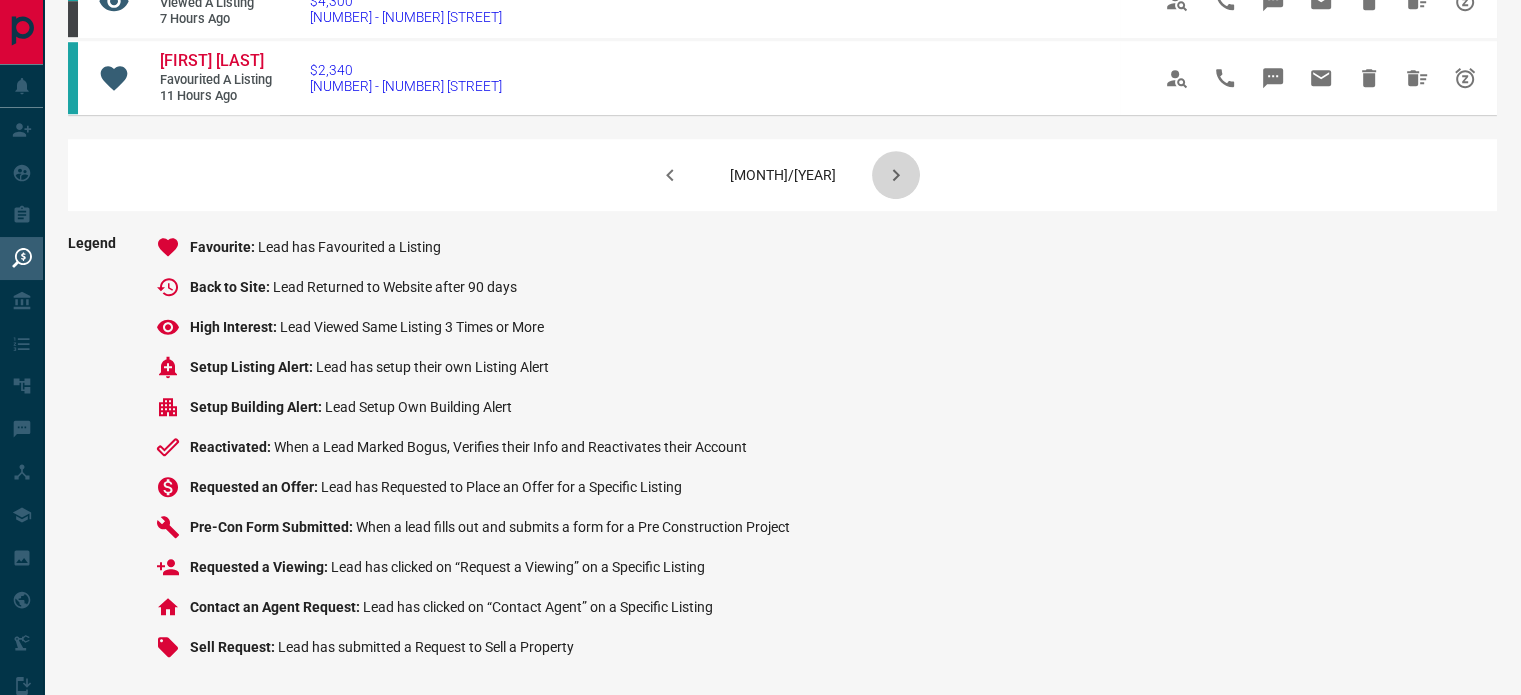 click 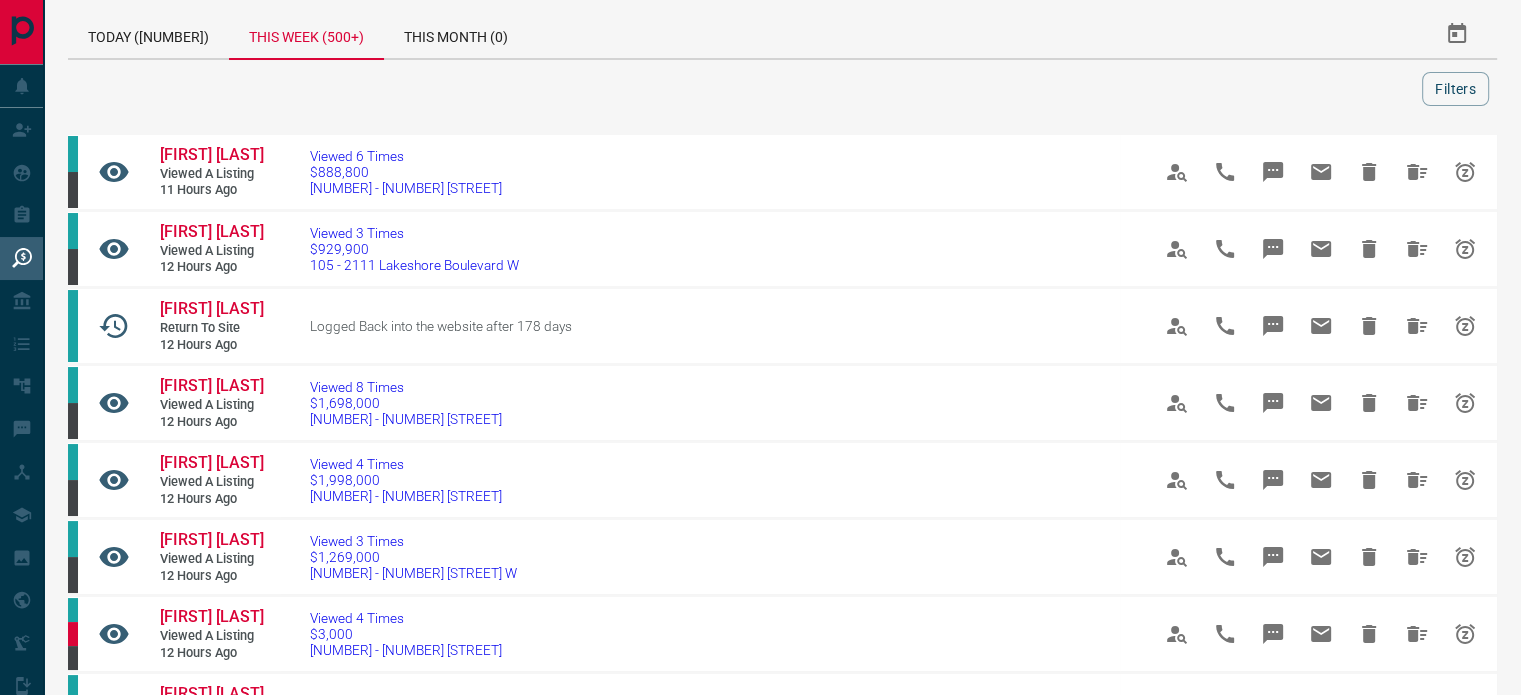scroll, scrollTop: 1557, scrollLeft: 0, axis: vertical 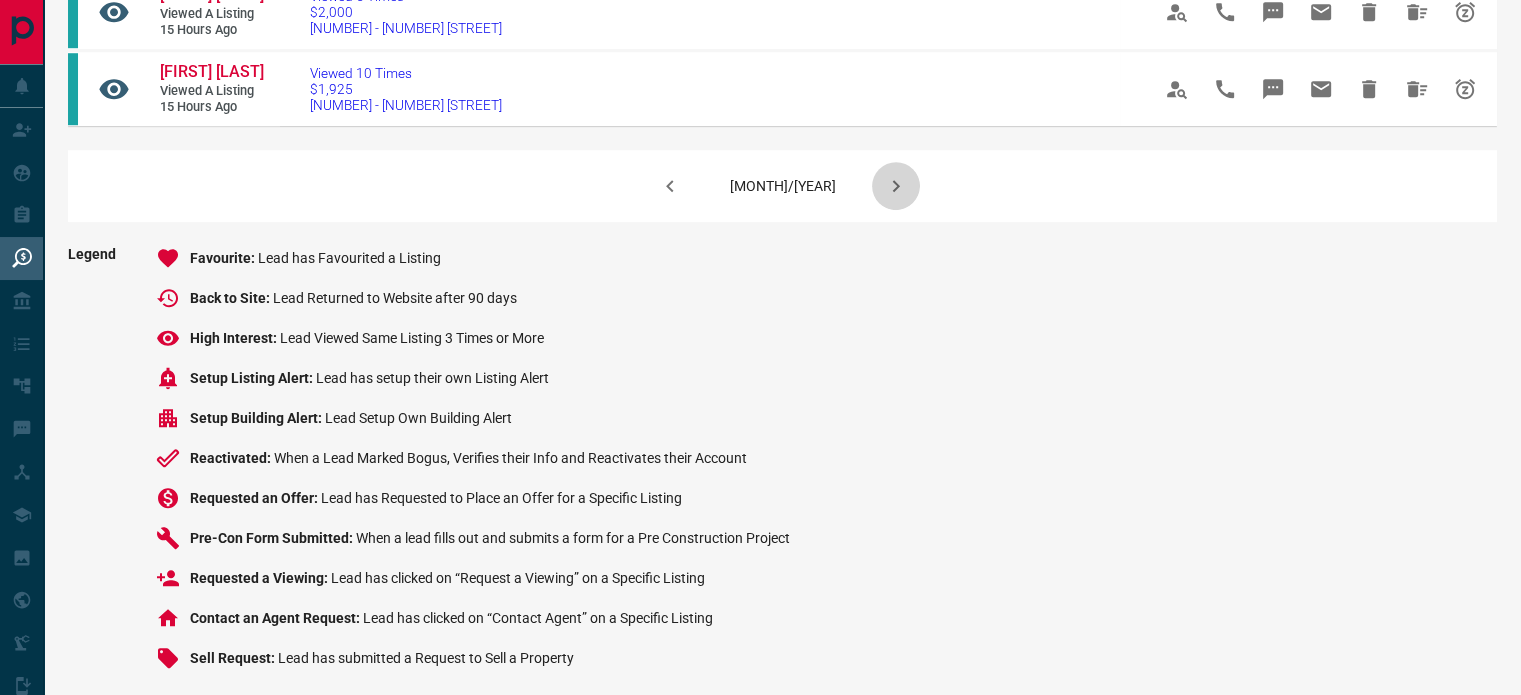 click 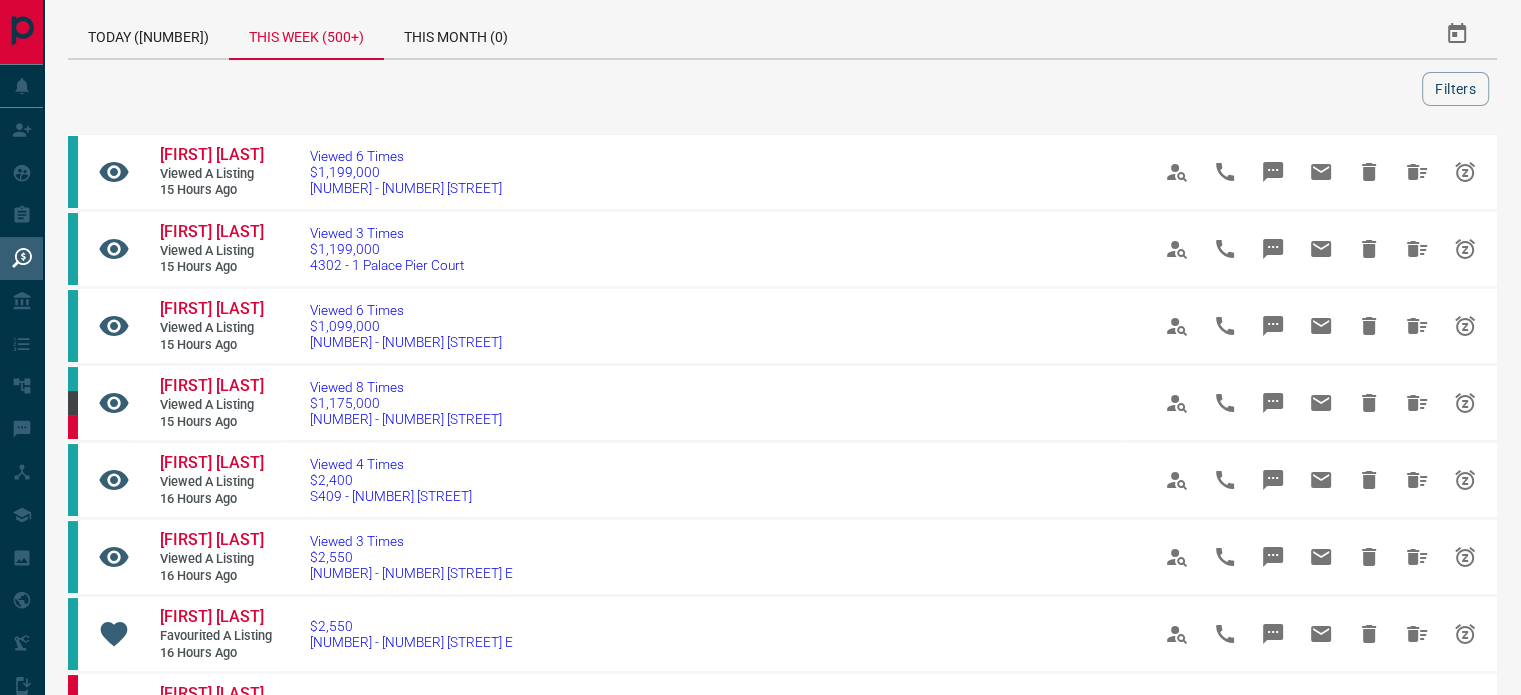 scroll, scrollTop: 1557, scrollLeft: 0, axis: vertical 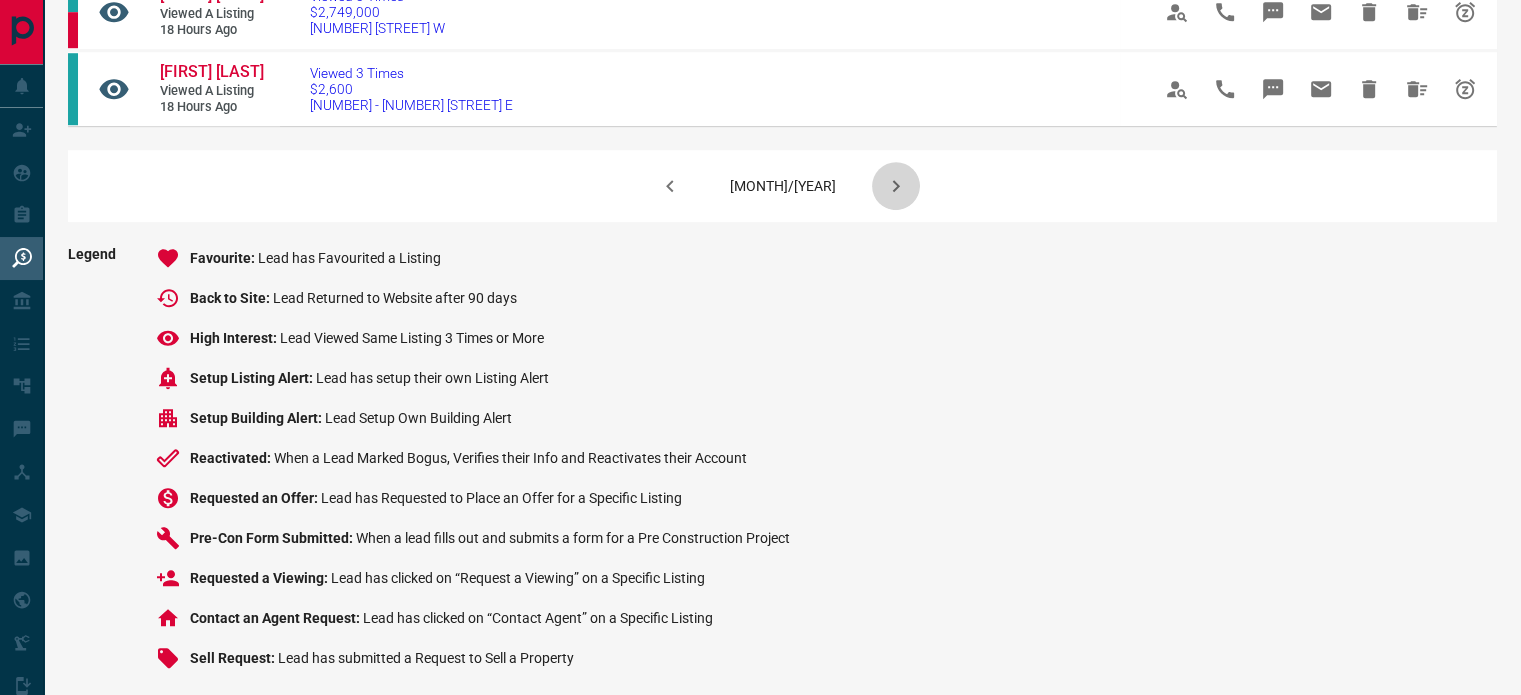 click 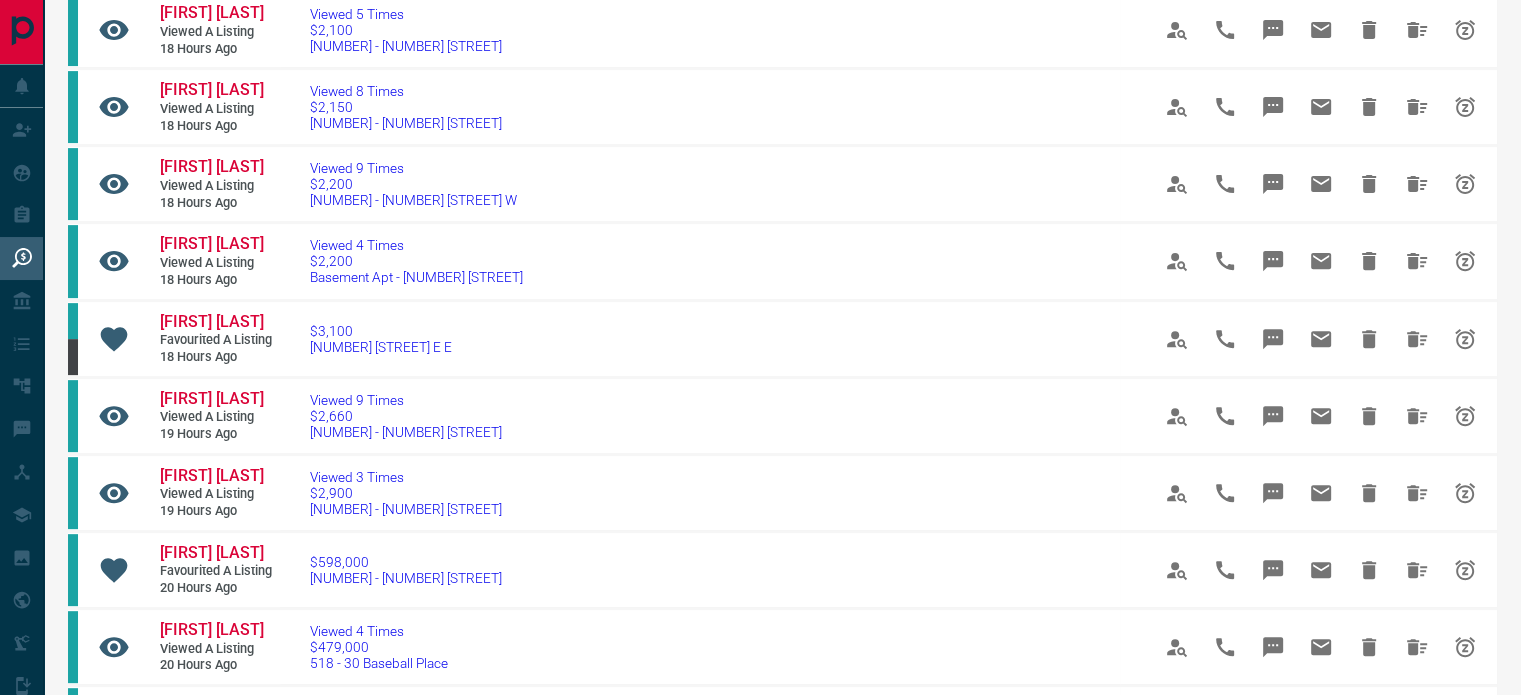scroll, scrollTop: 695, scrollLeft: 0, axis: vertical 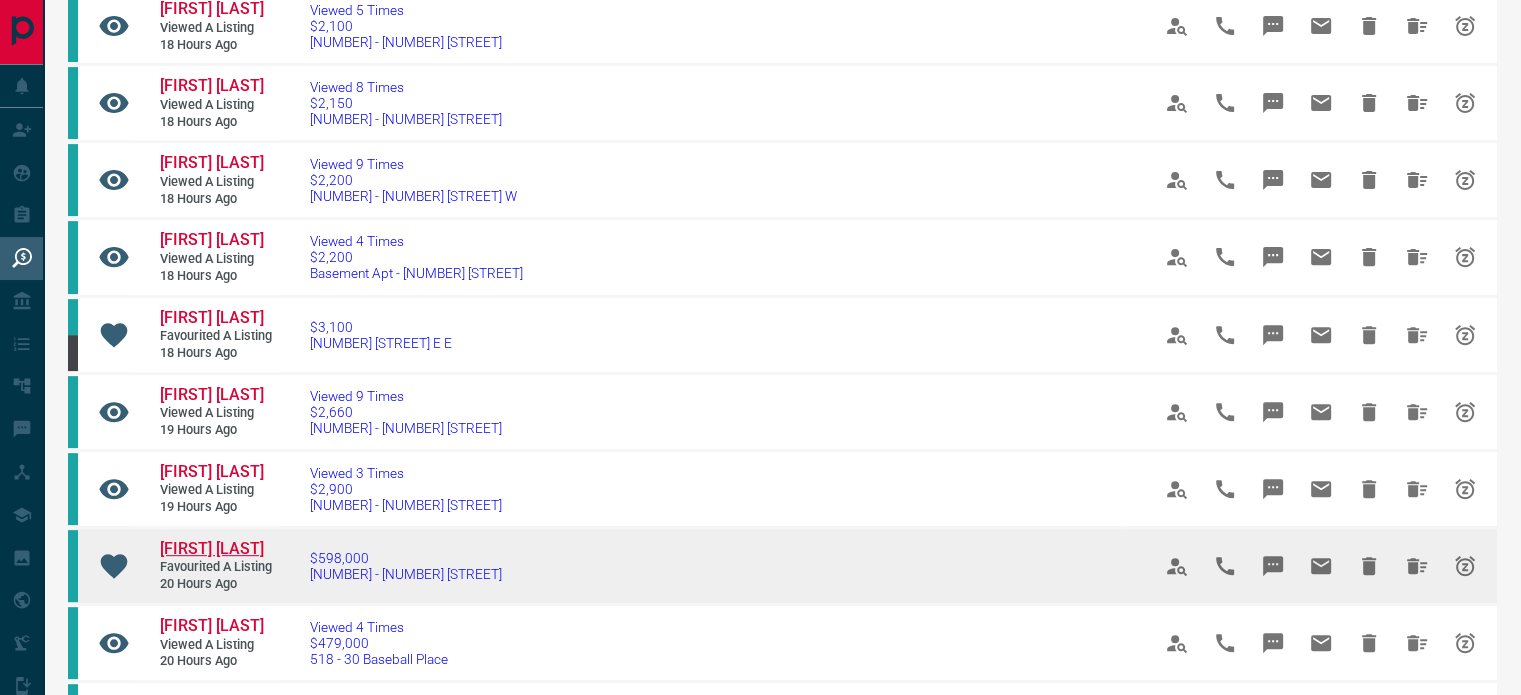 click on "[FIRST] [LAST]" at bounding box center (212, 548) 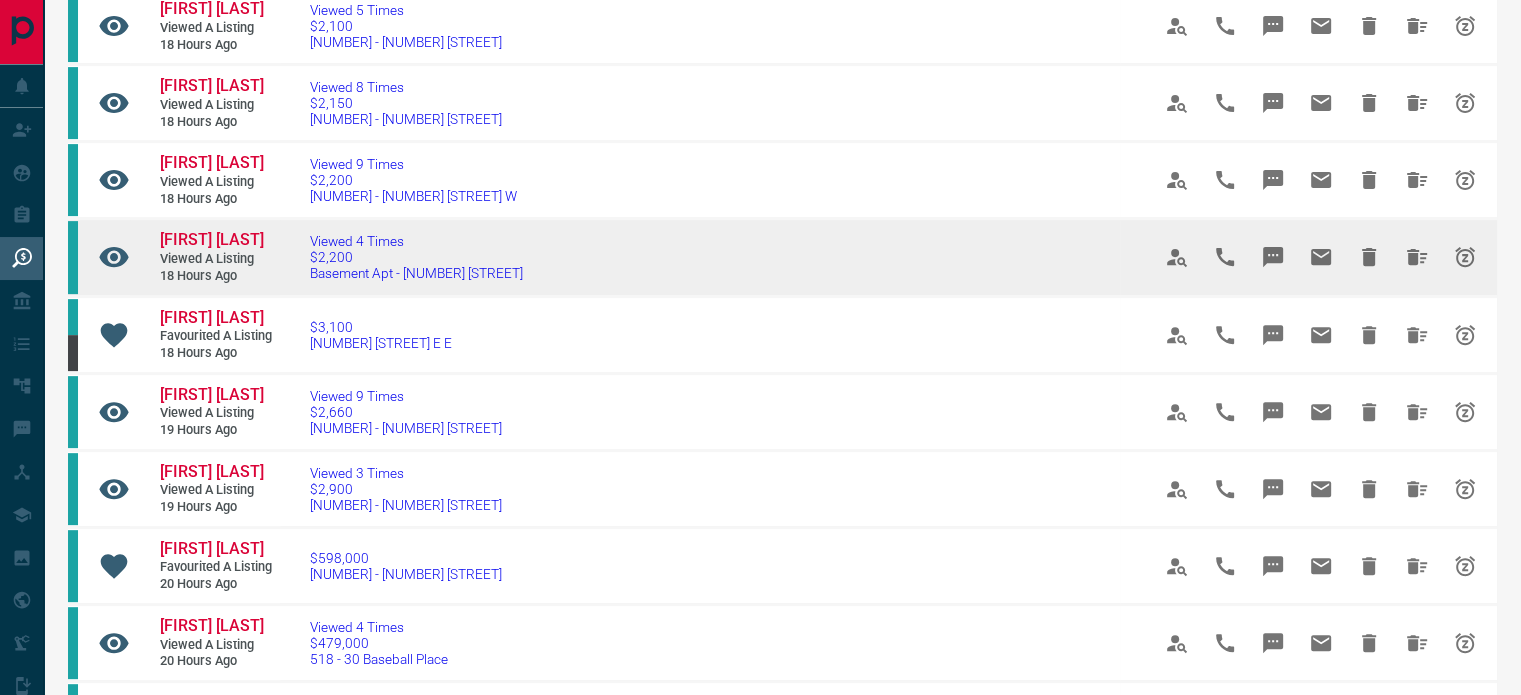 scroll, scrollTop: 835, scrollLeft: 0, axis: vertical 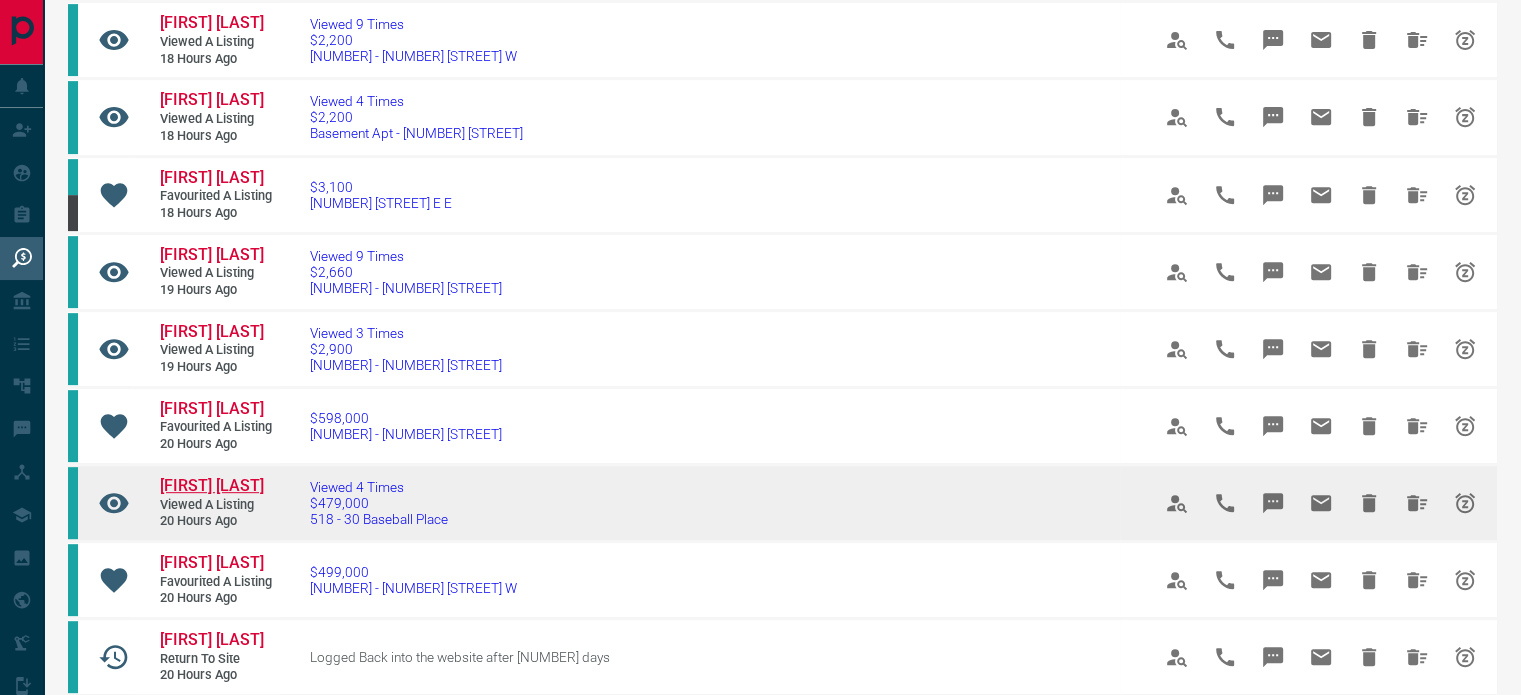 click on "[FIRST] [LAST]" at bounding box center [212, 485] 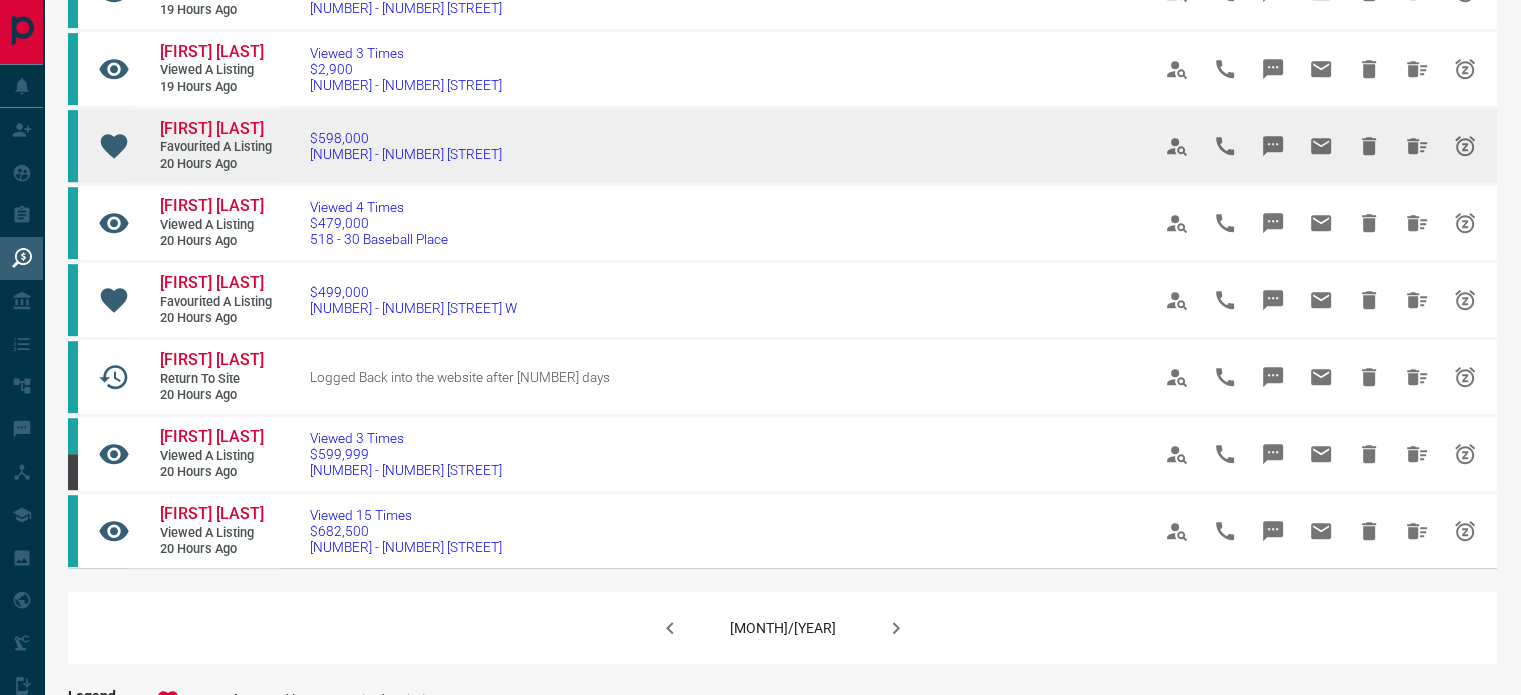 scroll, scrollTop: 1116, scrollLeft: 0, axis: vertical 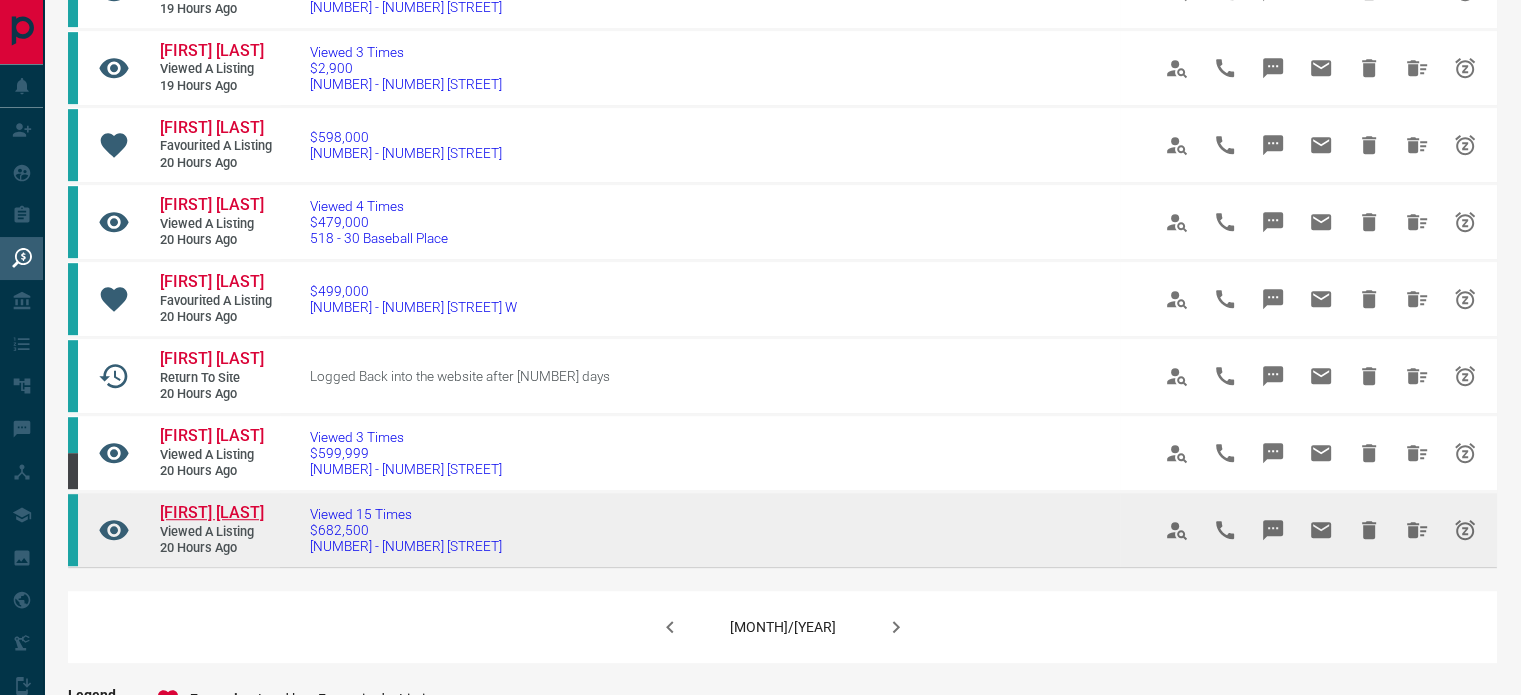 click on "[FIRST] [LAST]" at bounding box center (212, 512) 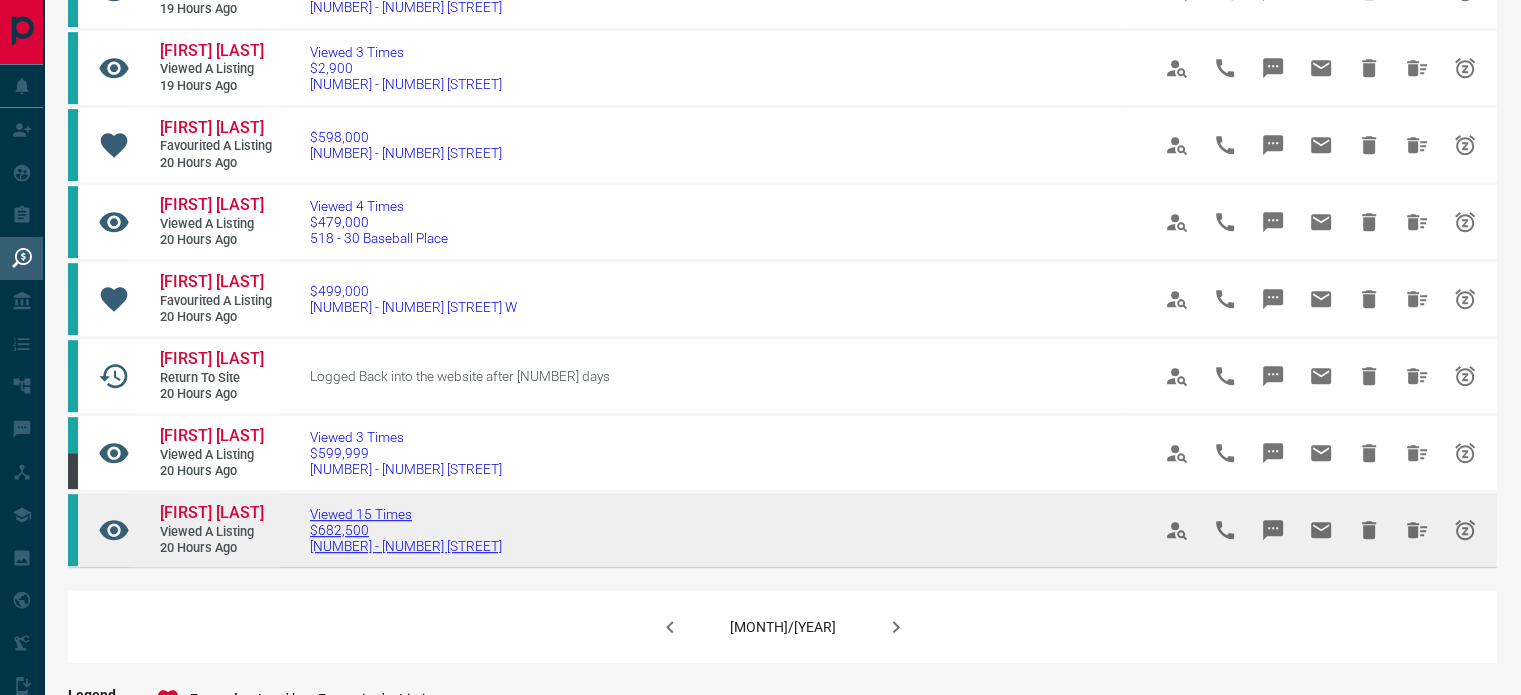 click on "[NUMBER] - [NUMBER] [STREET]" at bounding box center [406, 546] 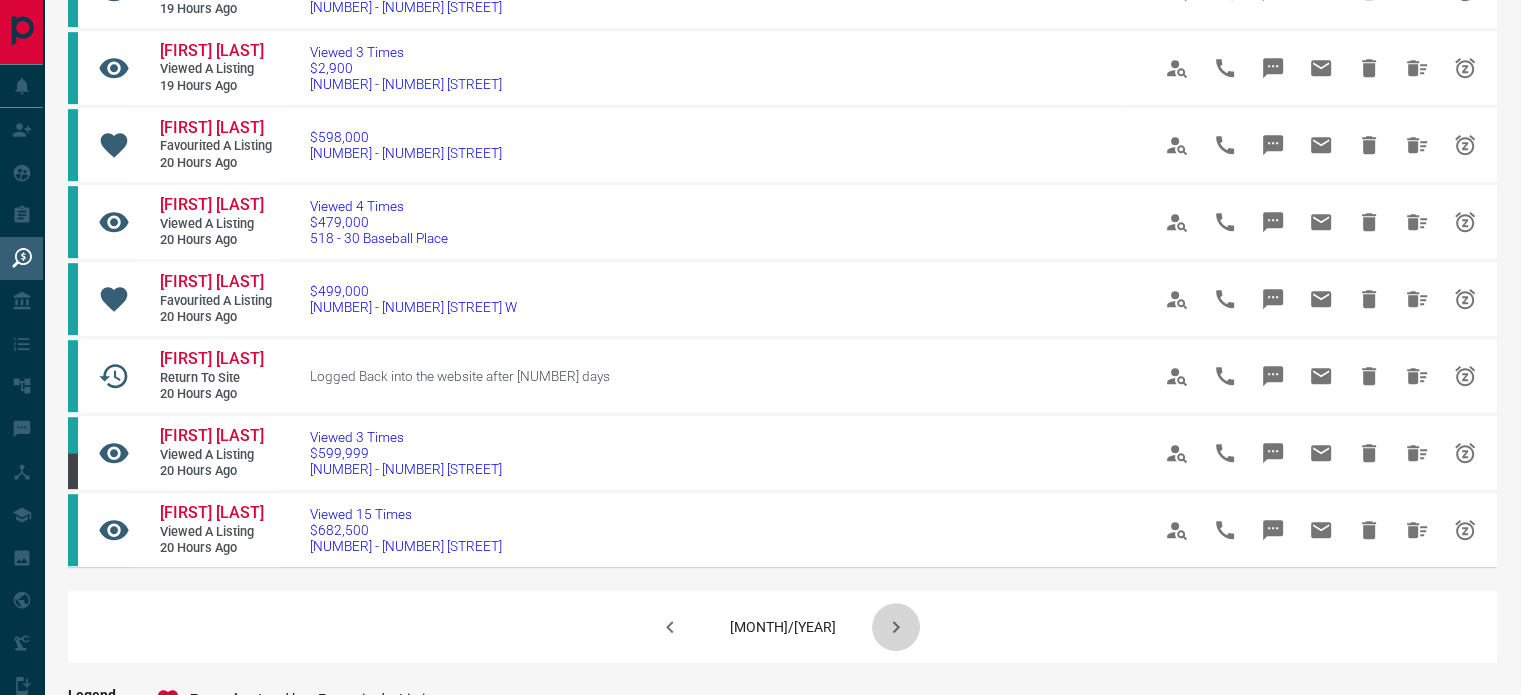 click 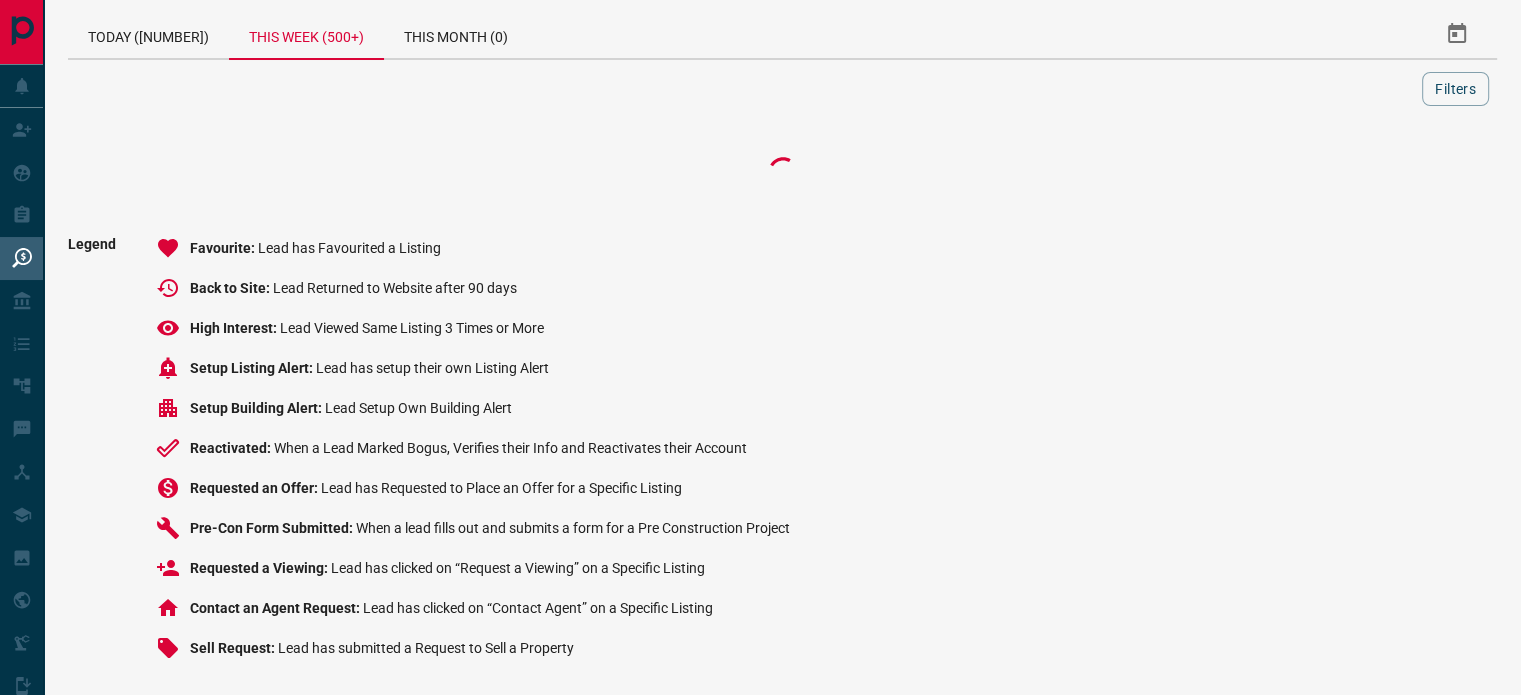 scroll, scrollTop: 1116, scrollLeft: 0, axis: vertical 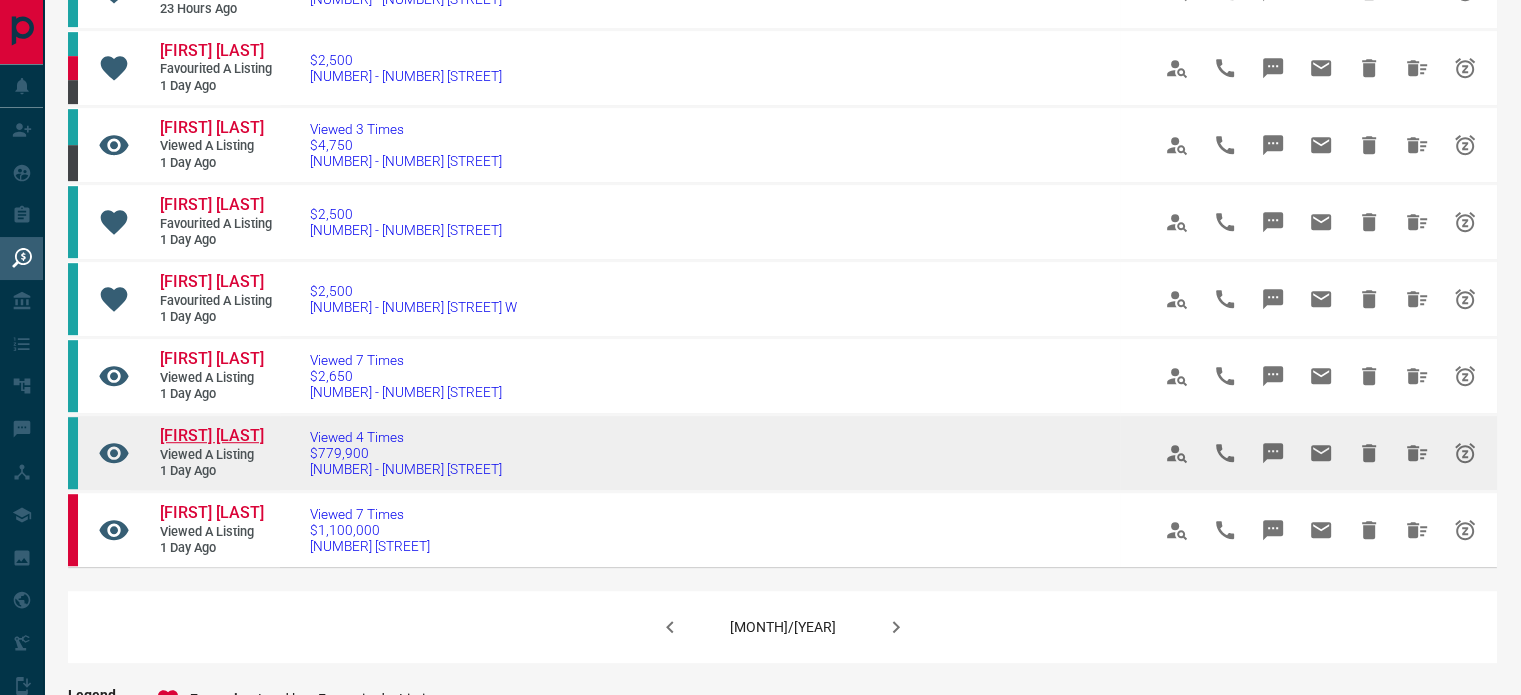 click on "[FIRST] [LAST]" at bounding box center (212, 435) 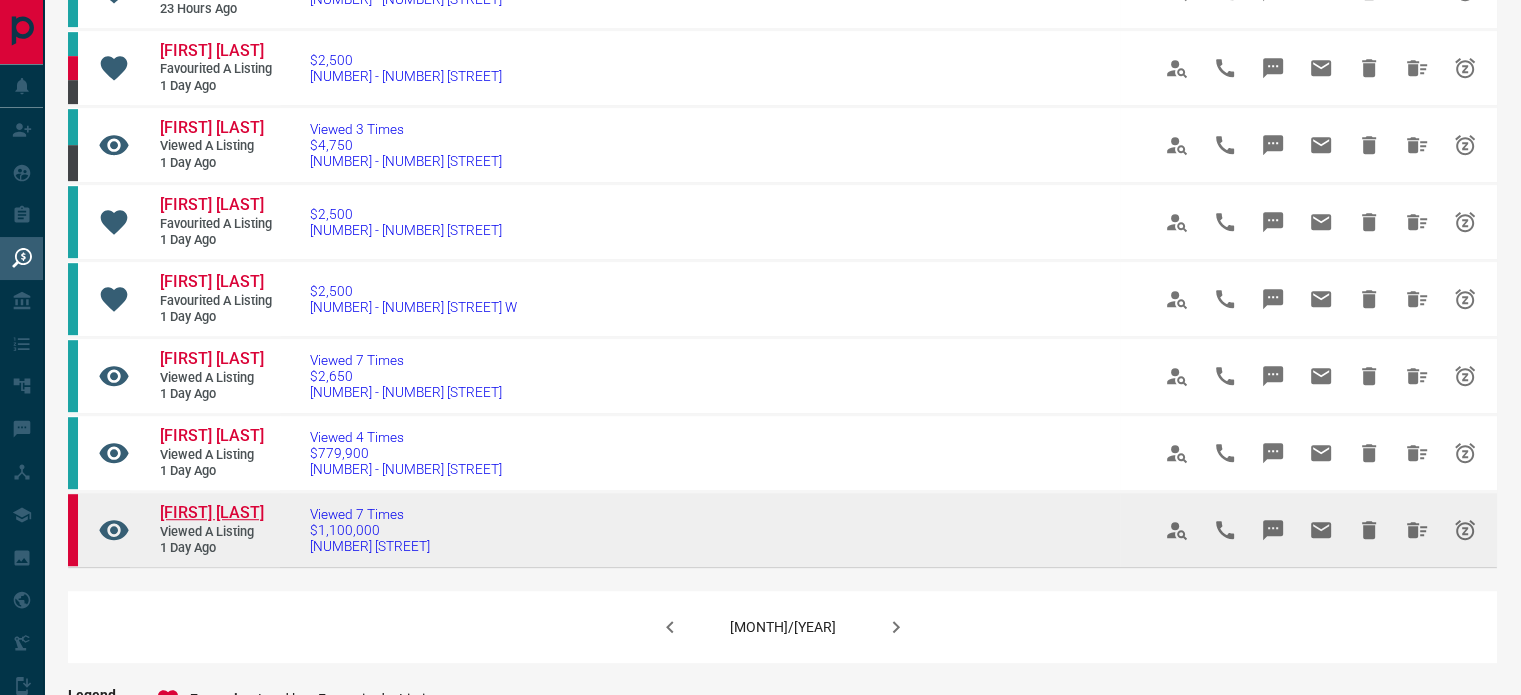 click on "[FIRST] [LAST]" at bounding box center [212, 512] 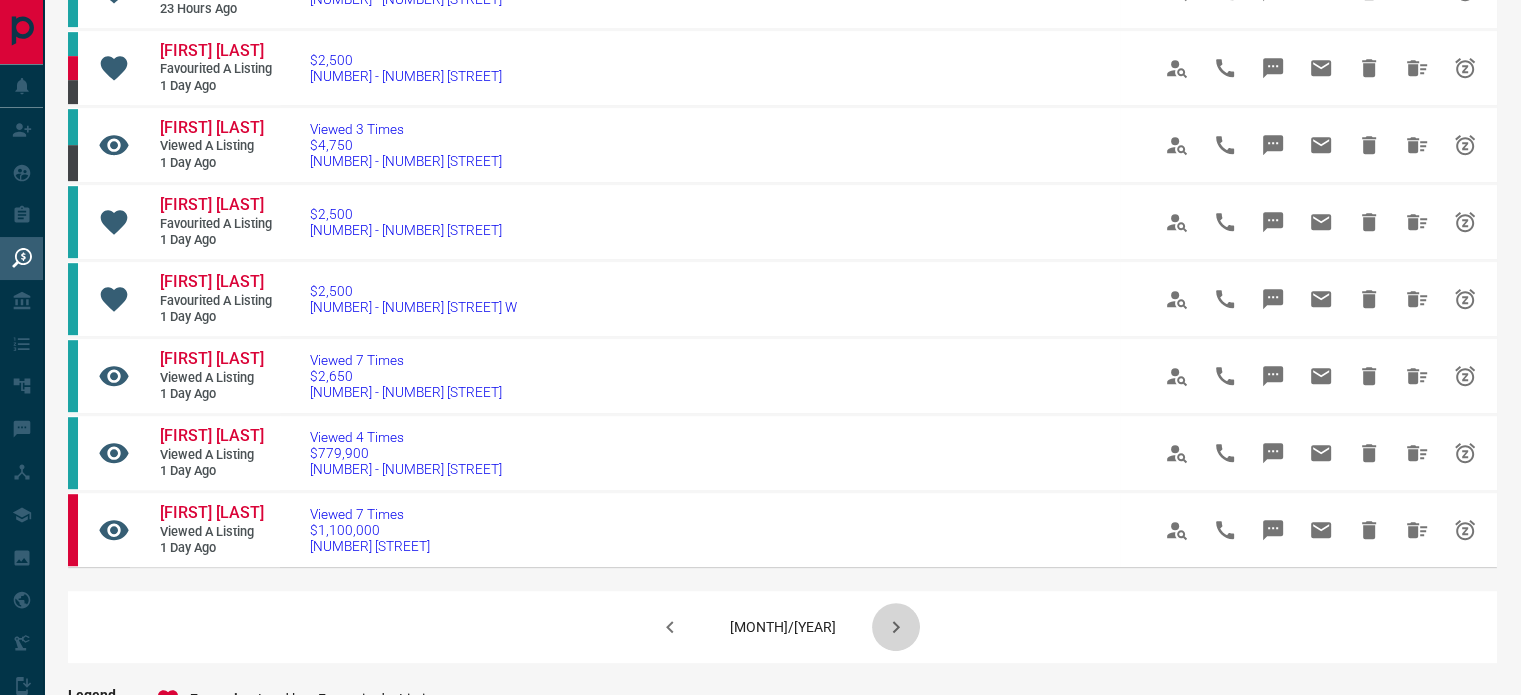 click 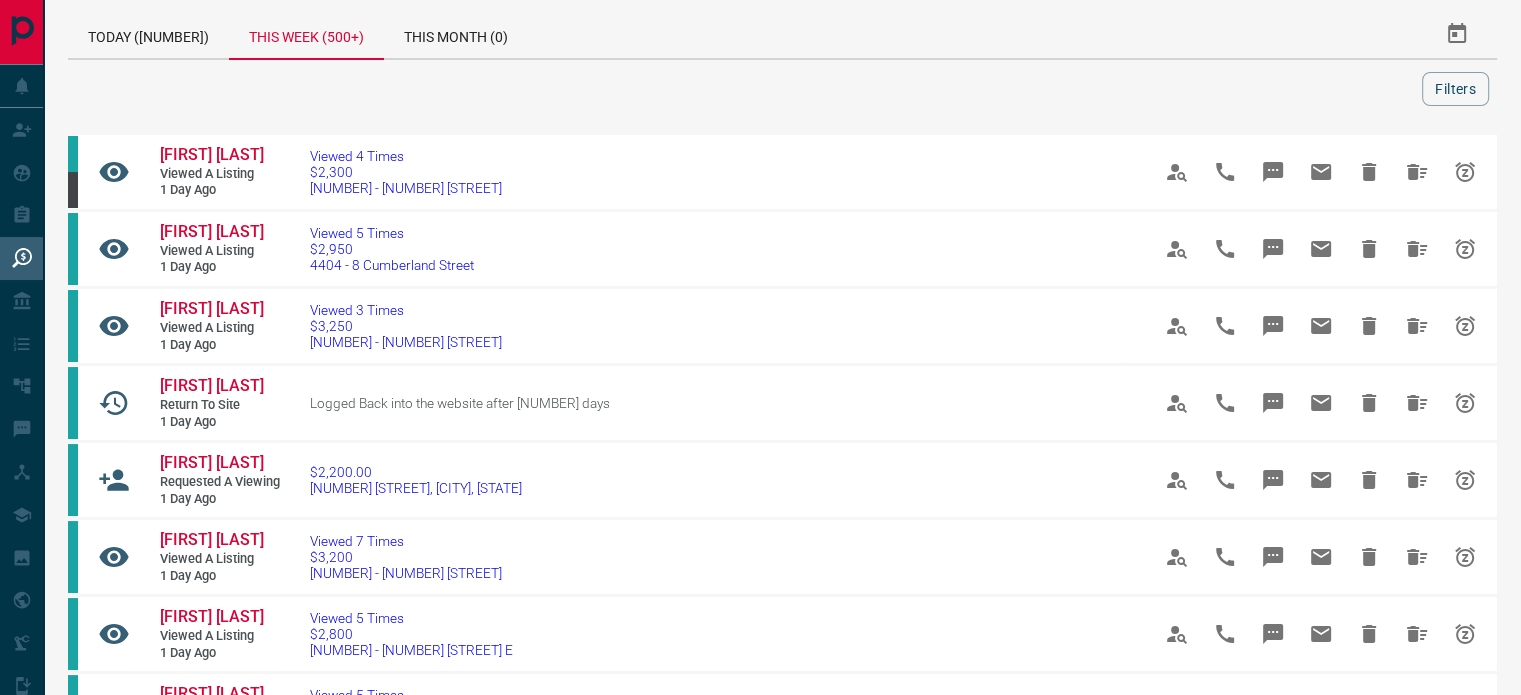 scroll, scrollTop: 1116, scrollLeft: 0, axis: vertical 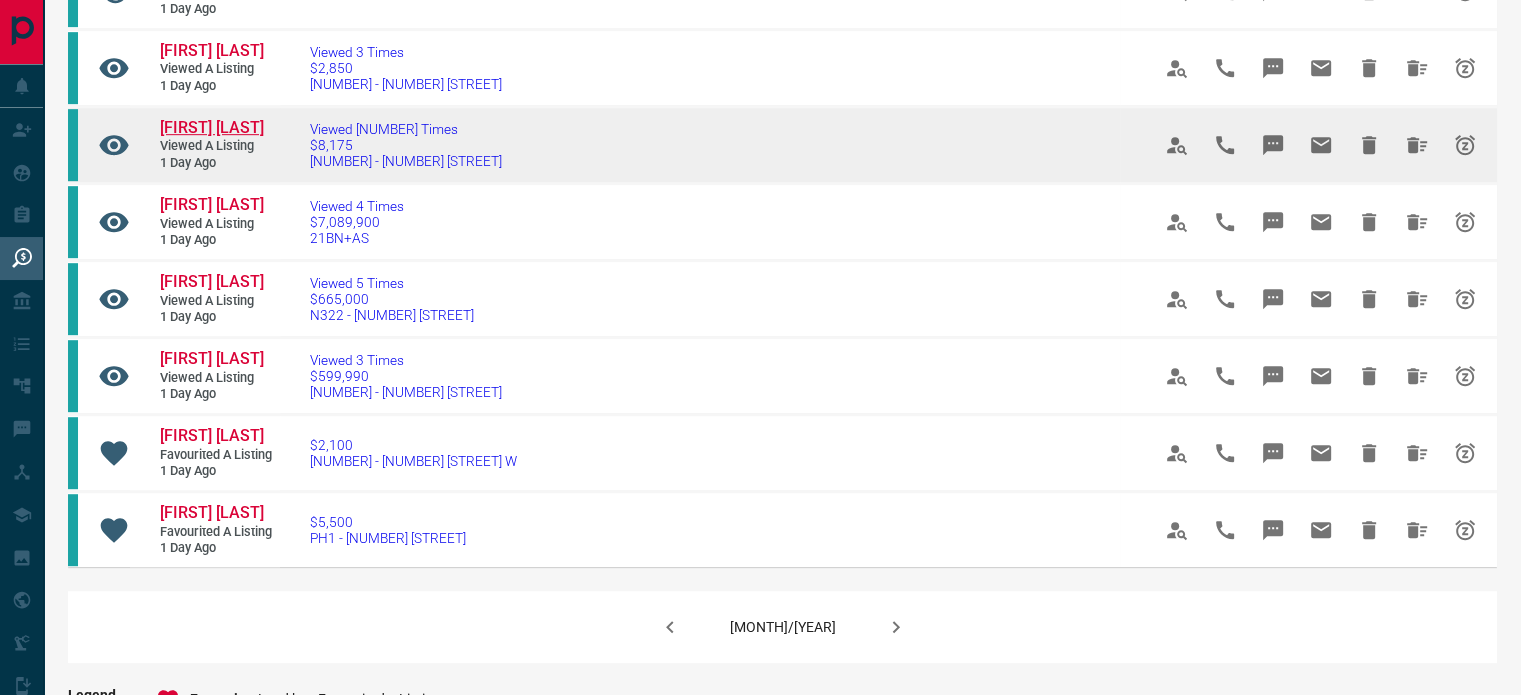 click on "[FIRST] [LAST]" at bounding box center (212, 127) 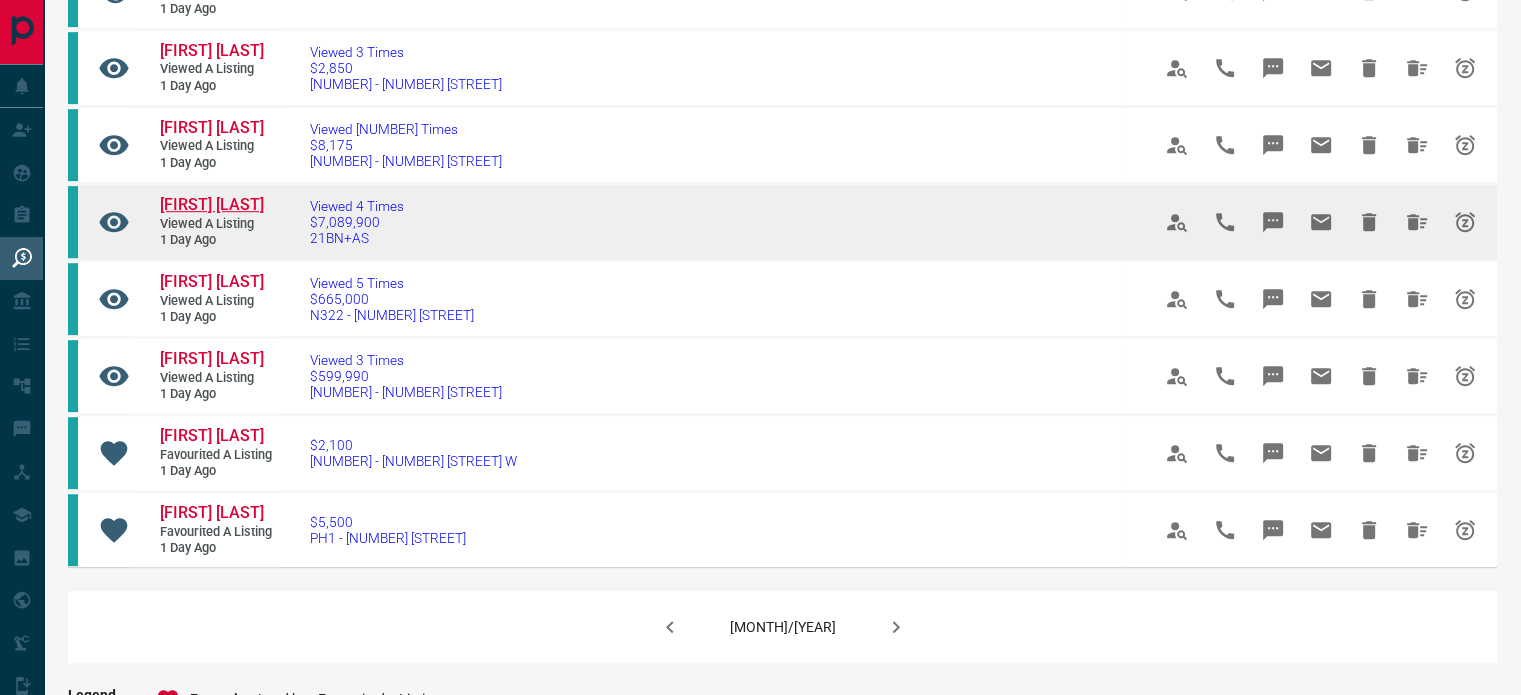 click on "[FIRST] [LAST]" at bounding box center [212, 204] 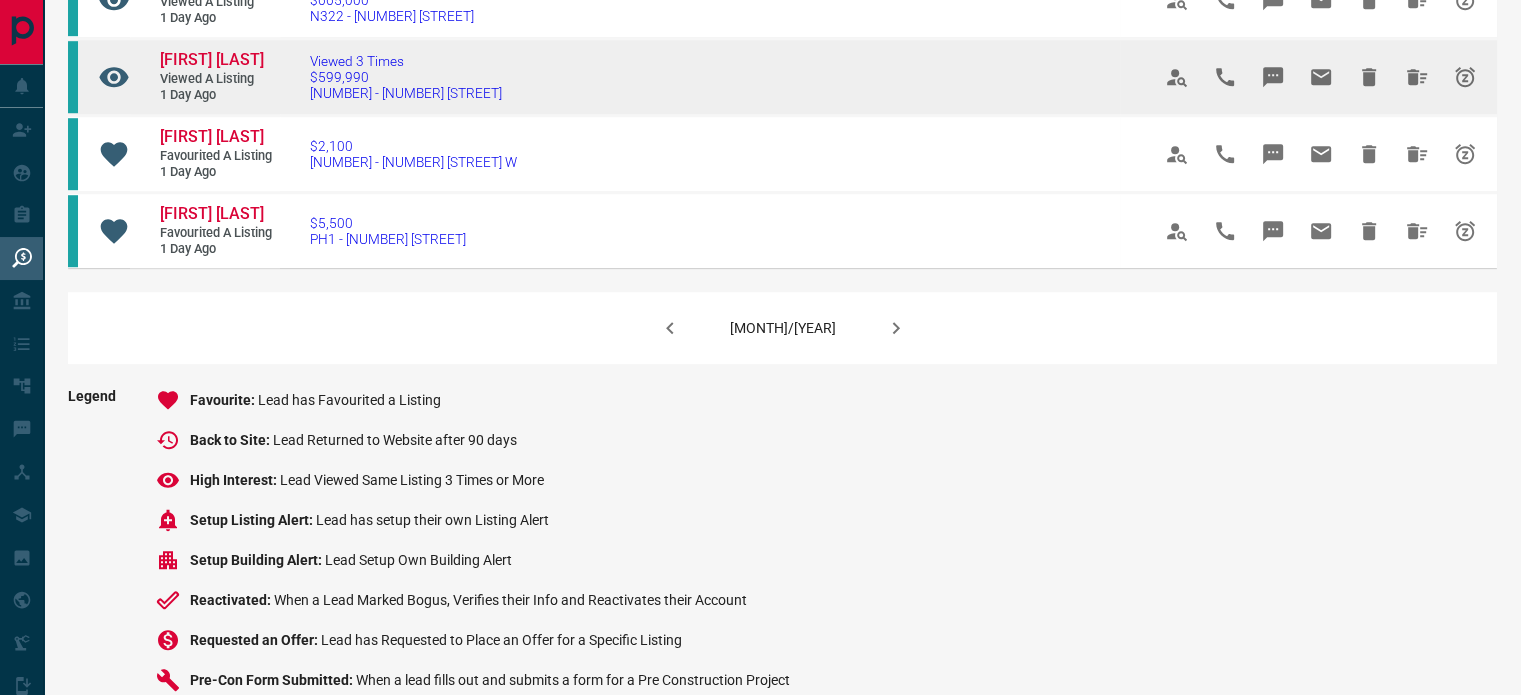 scroll, scrollTop: 1416, scrollLeft: 0, axis: vertical 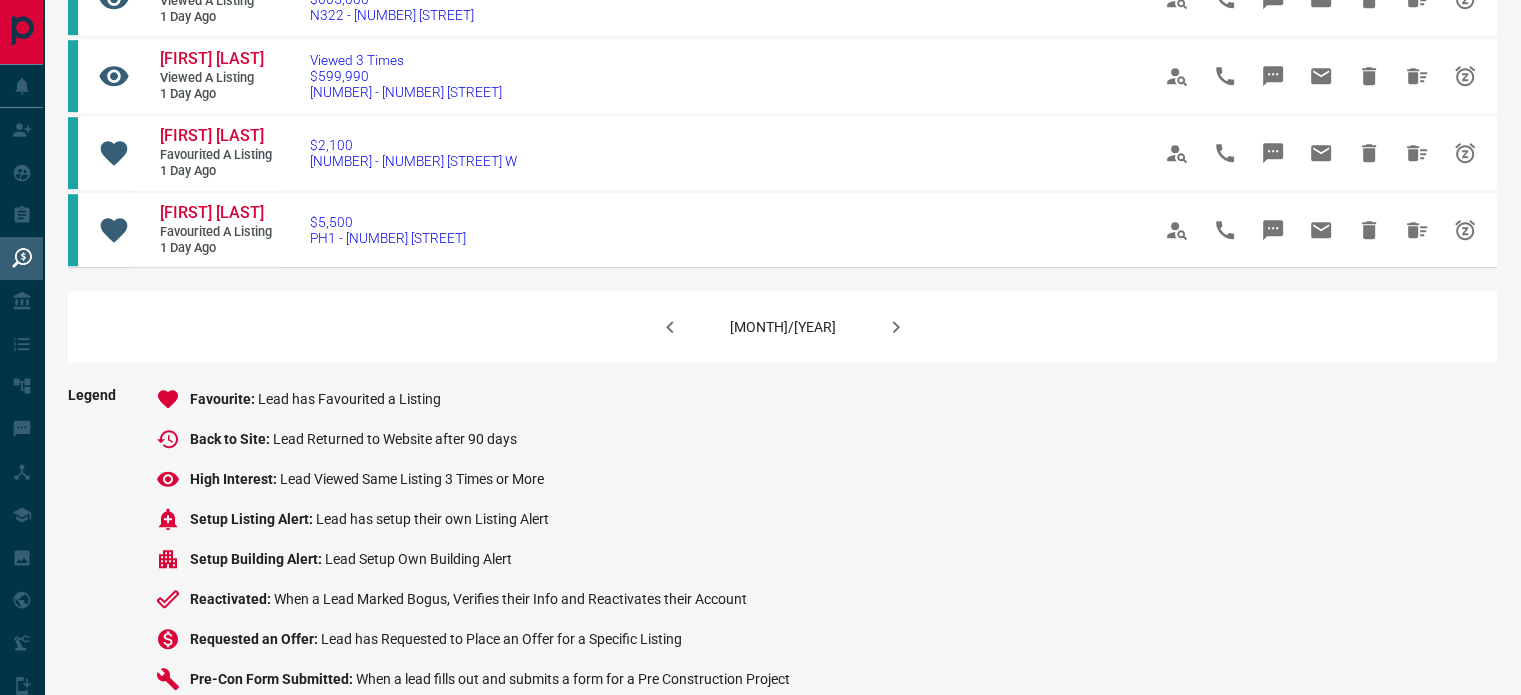 click at bounding box center (896, 327) 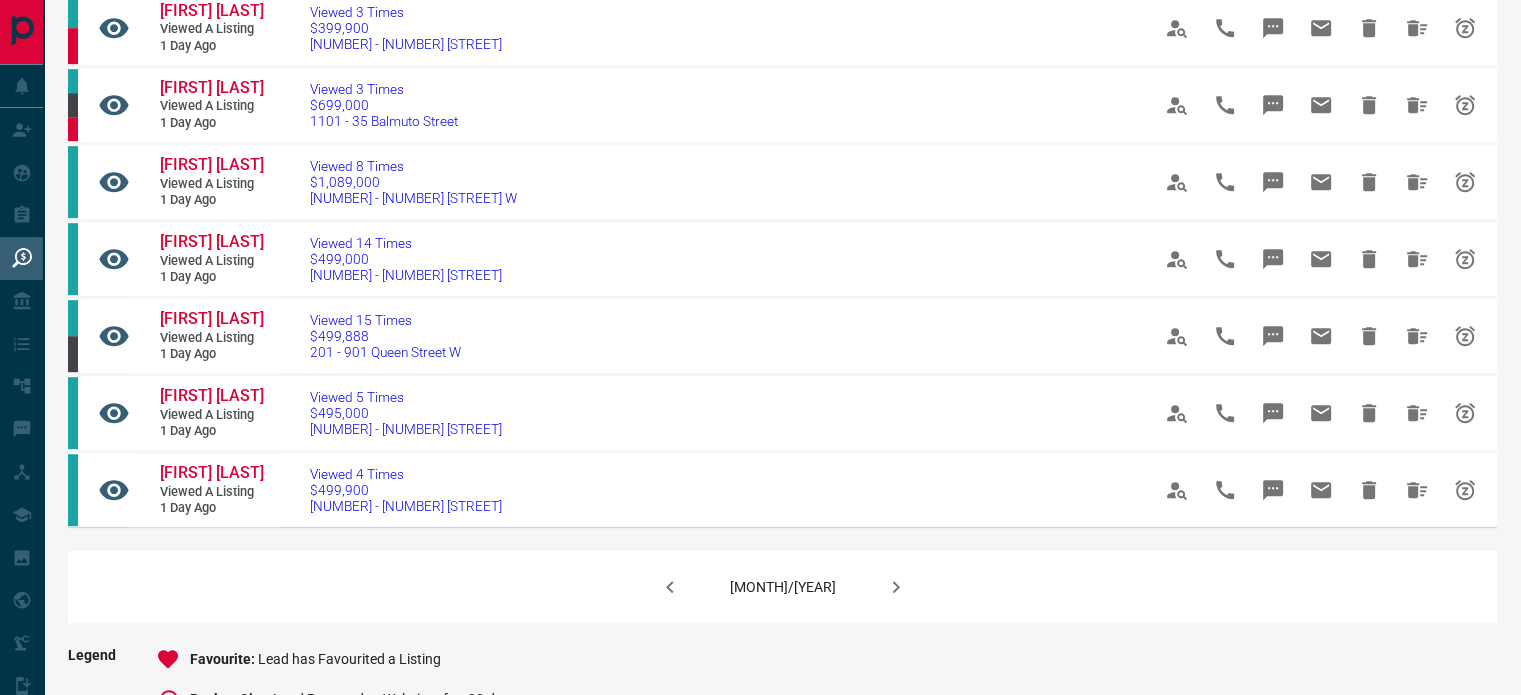 scroll, scrollTop: 1156, scrollLeft: 0, axis: vertical 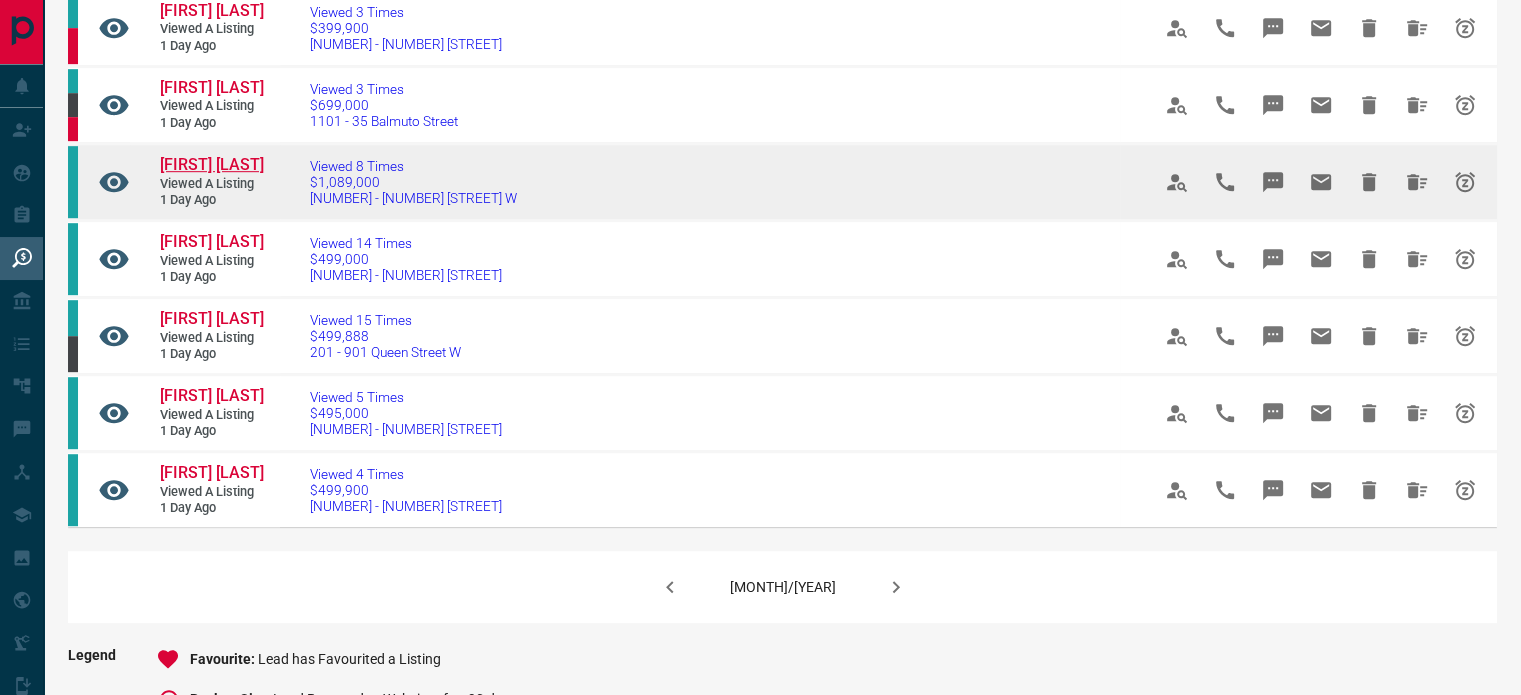 click on "[FIRST] [LAST]" at bounding box center (212, 164) 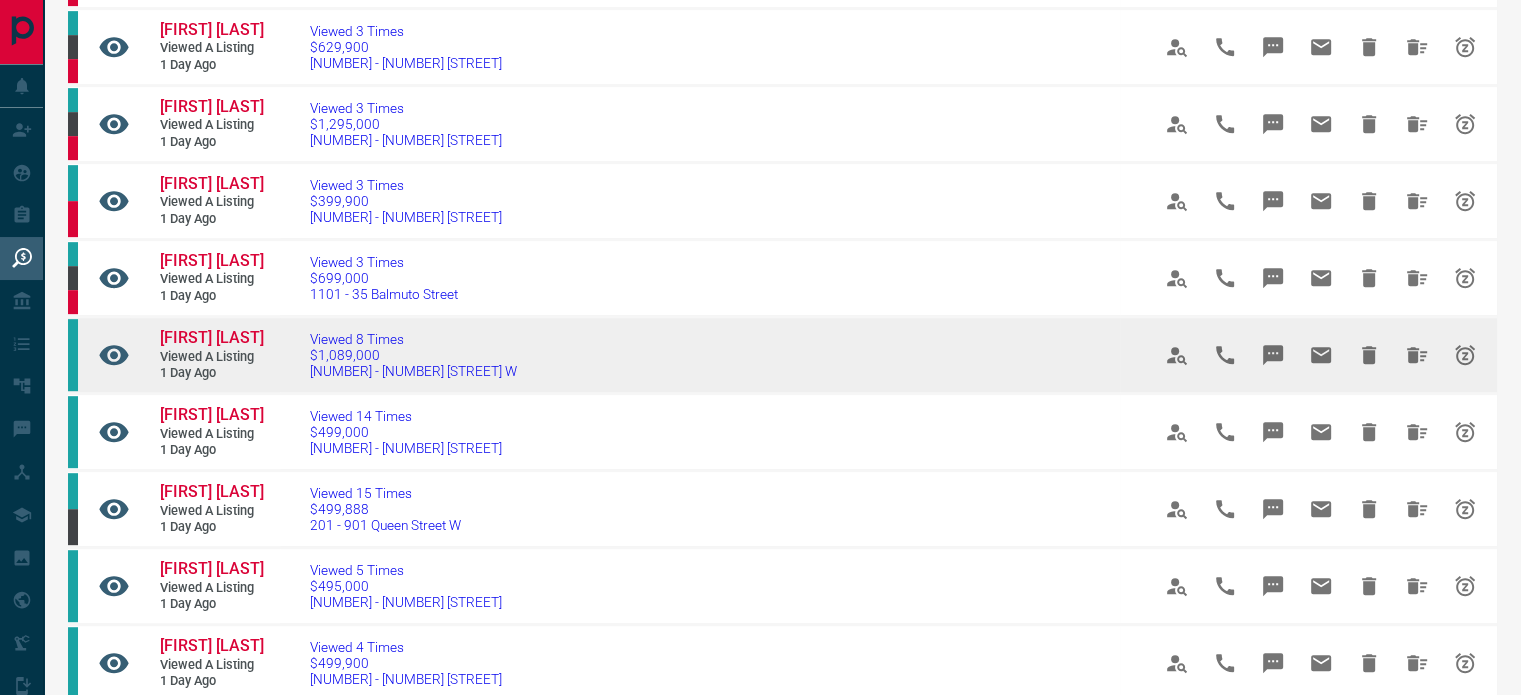 scroll, scrollTop: 984, scrollLeft: 0, axis: vertical 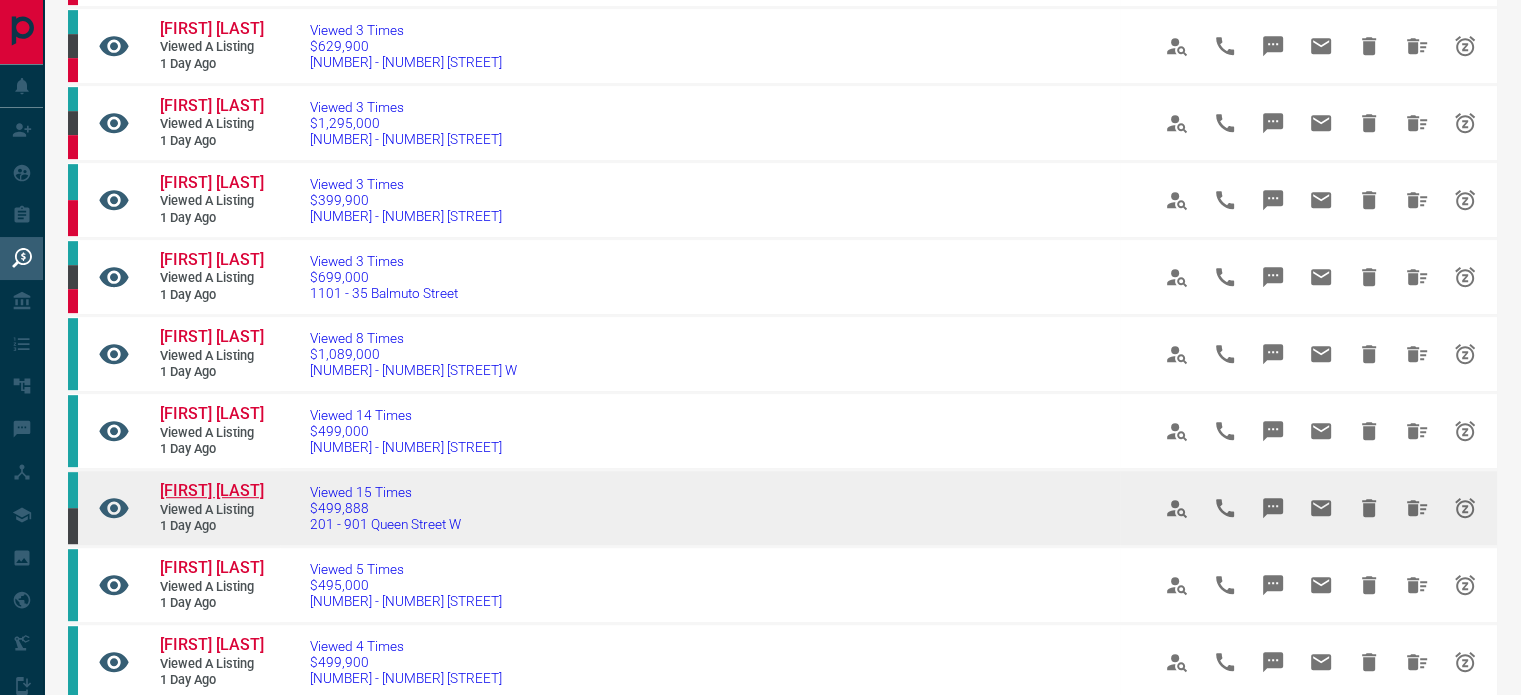 click on "[FIRST] [LAST]" at bounding box center (212, 490) 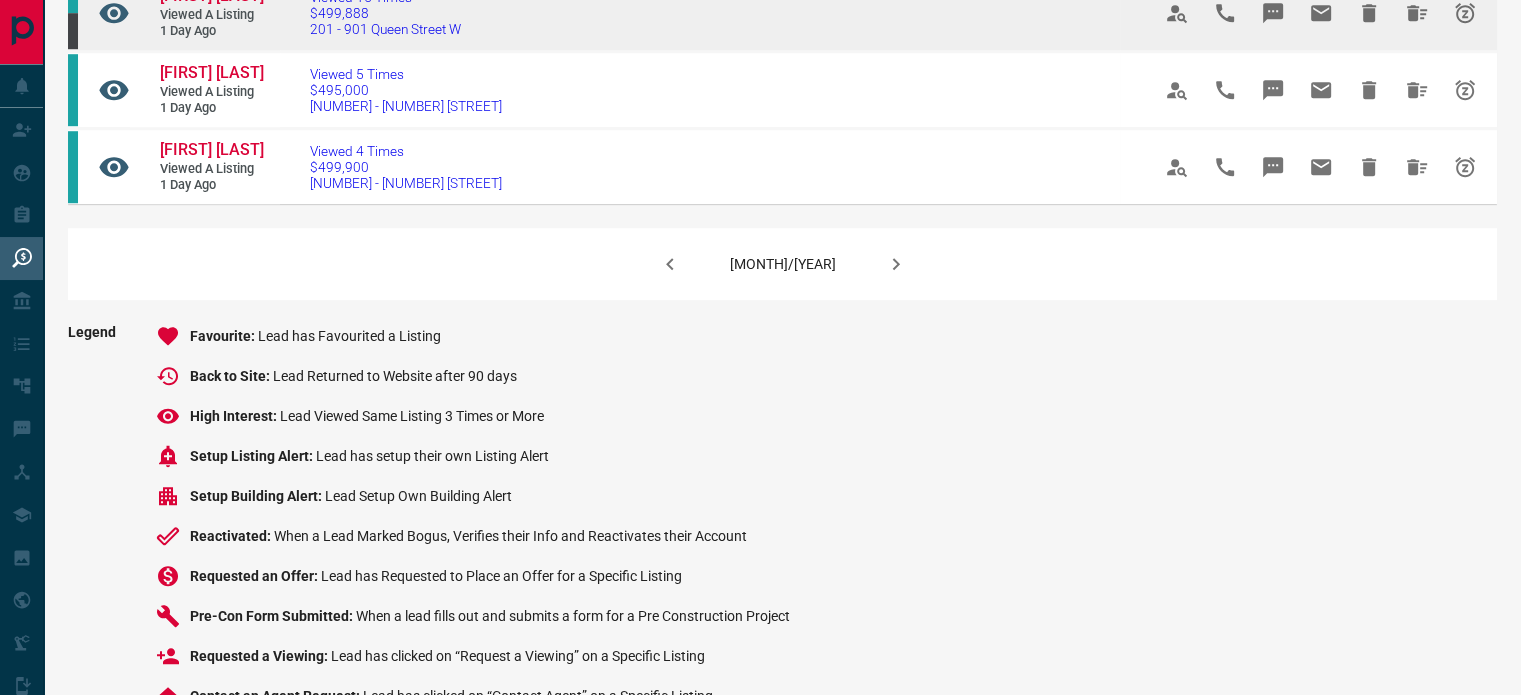 scroll, scrollTop: 1557, scrollLeft: 0, axis: vertical 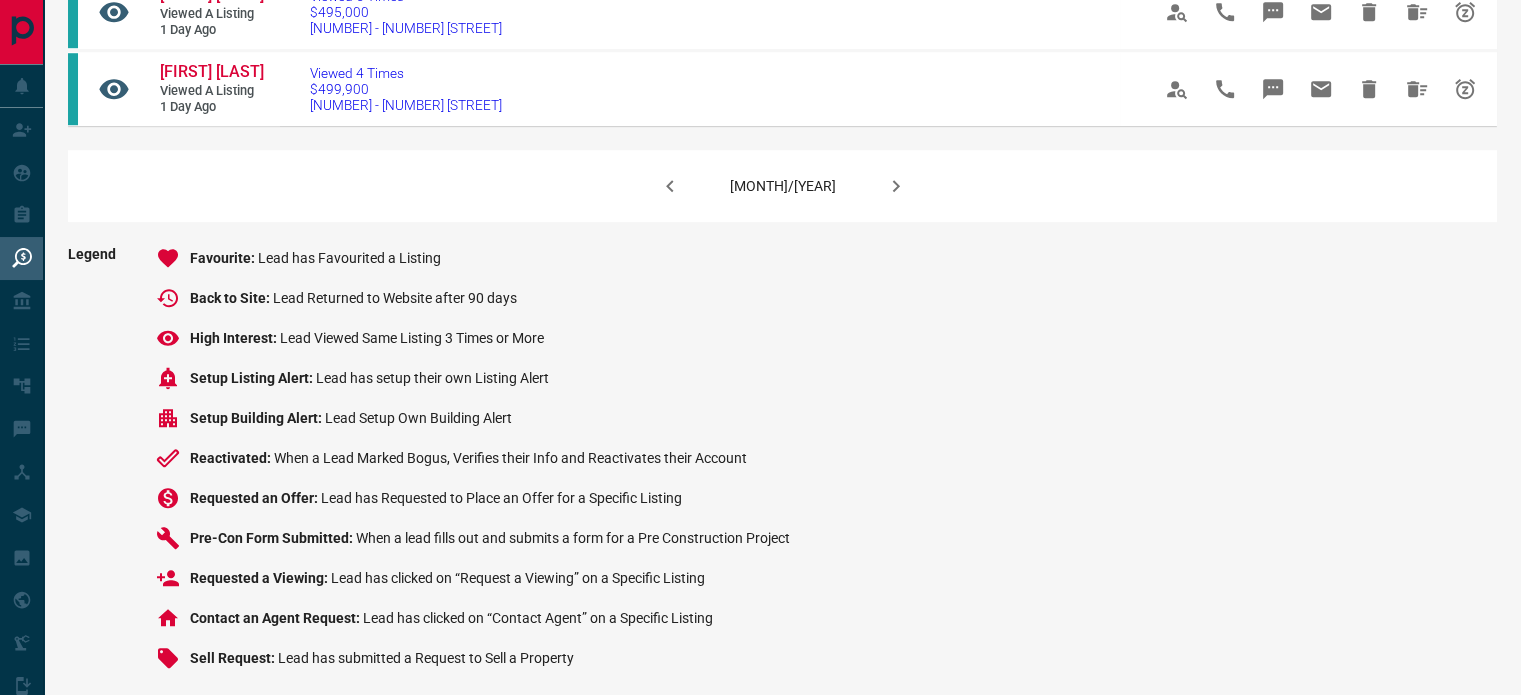 click 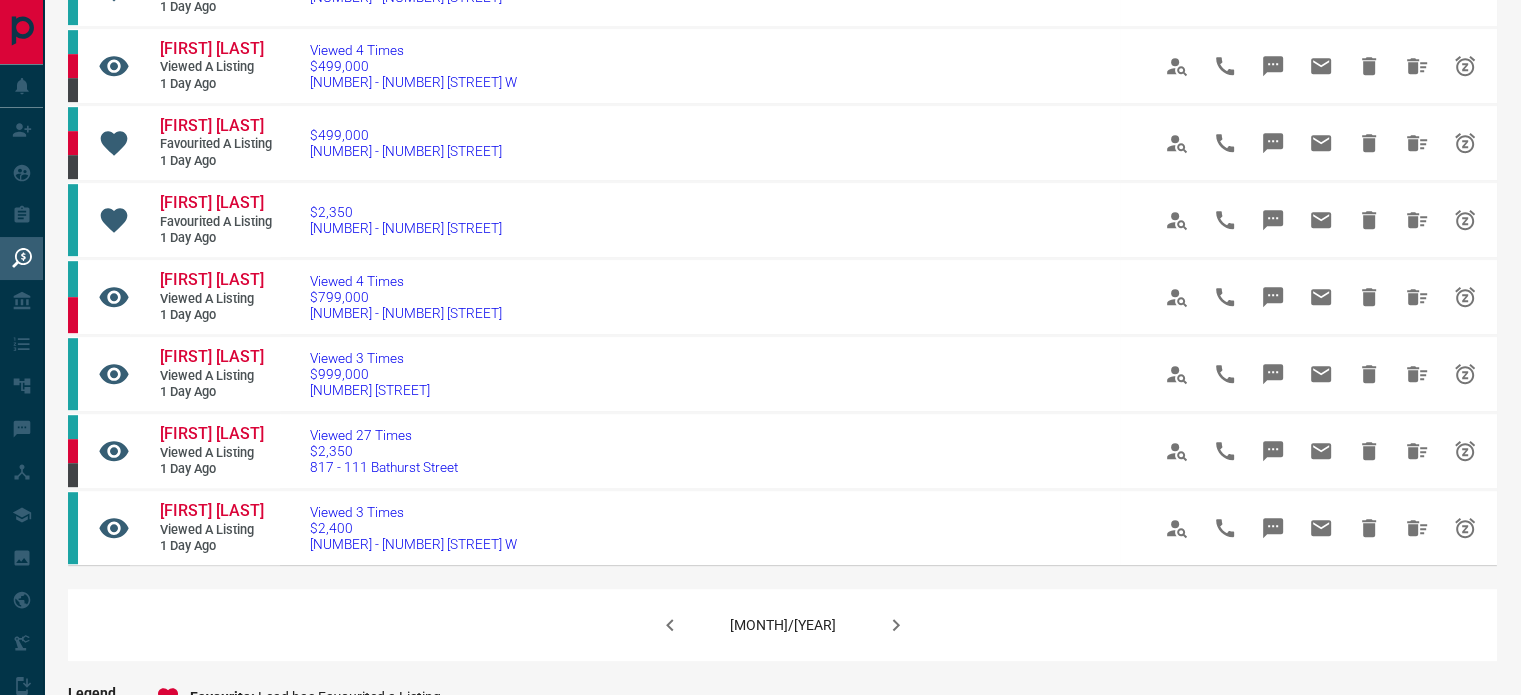 scroll, scrollTop: 1117, scrollLeft: 0, axis: vertical 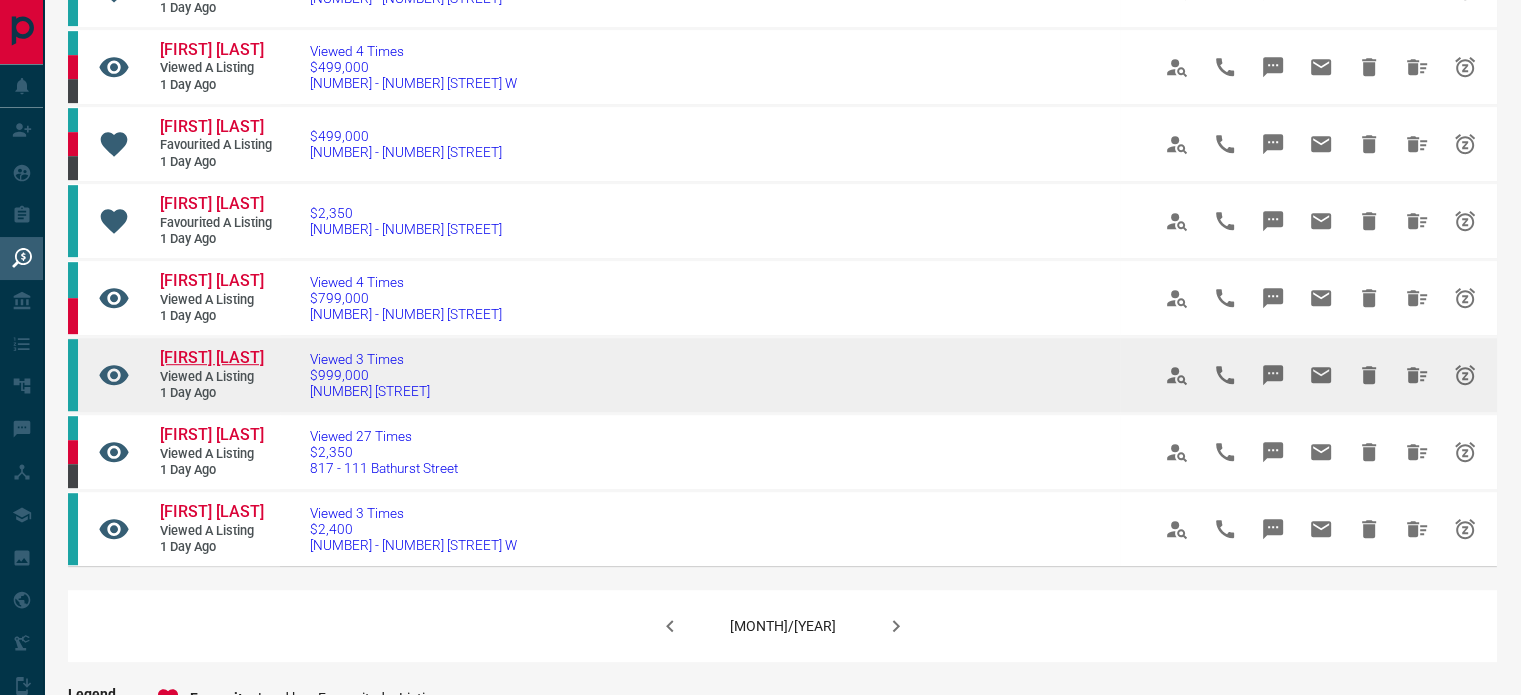 click on "[FIRST] [LAST]" at bounding box center (212, 357) 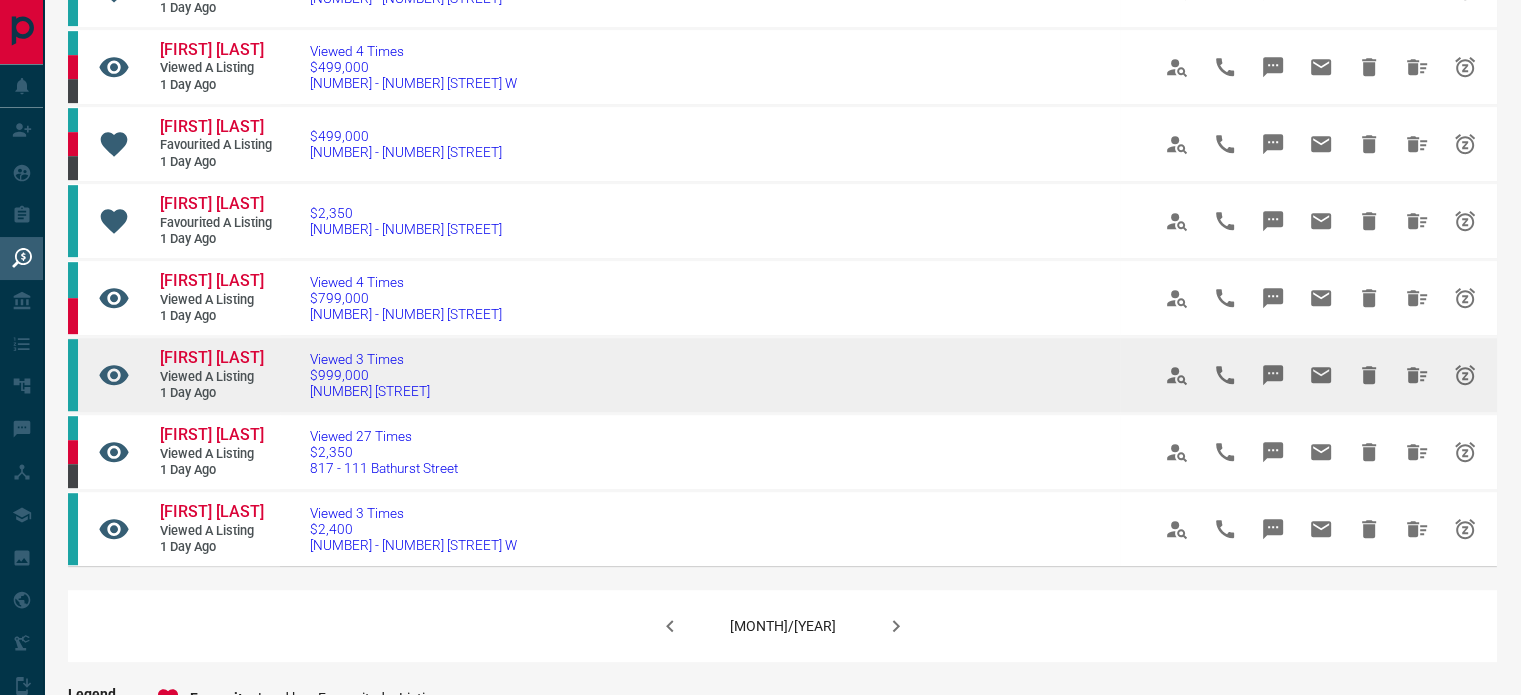 click on "[FIRST] [LAST]" at bounding box center [220, 358] 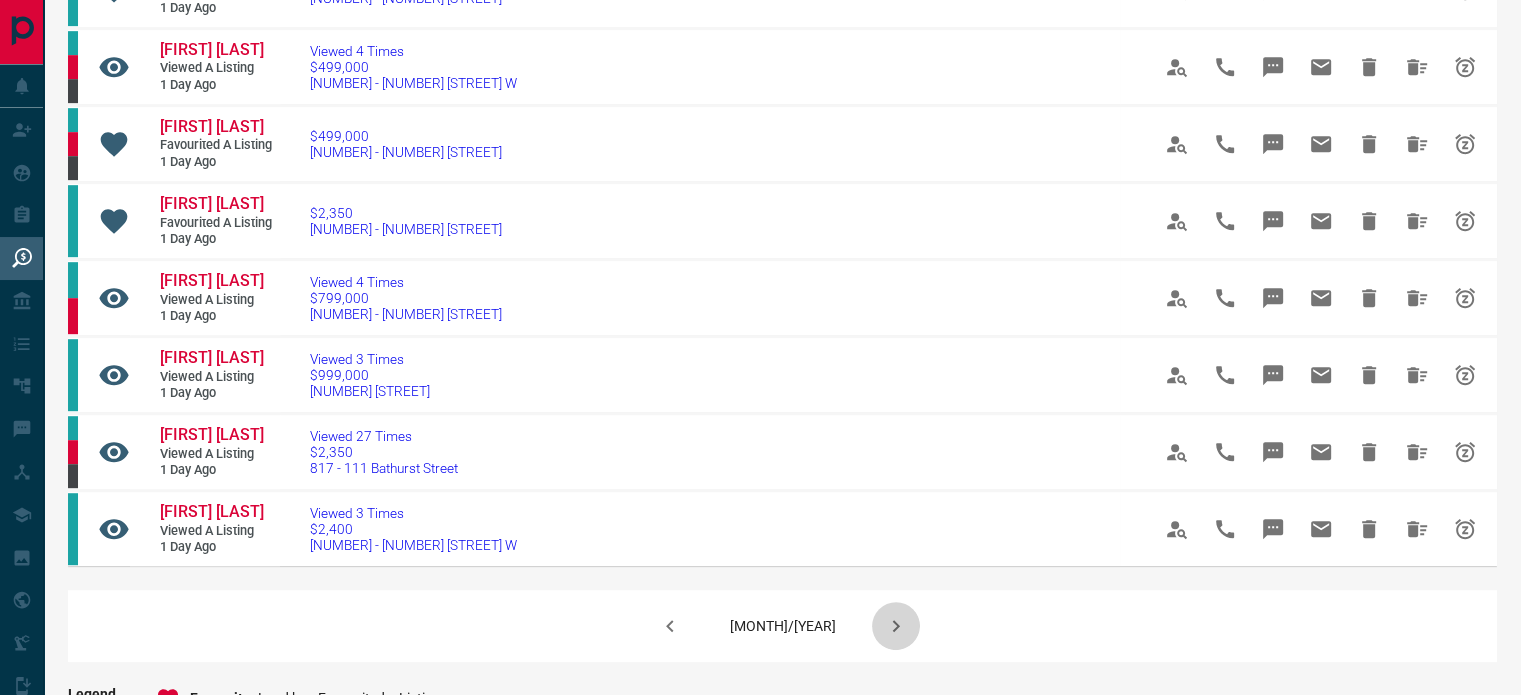 click 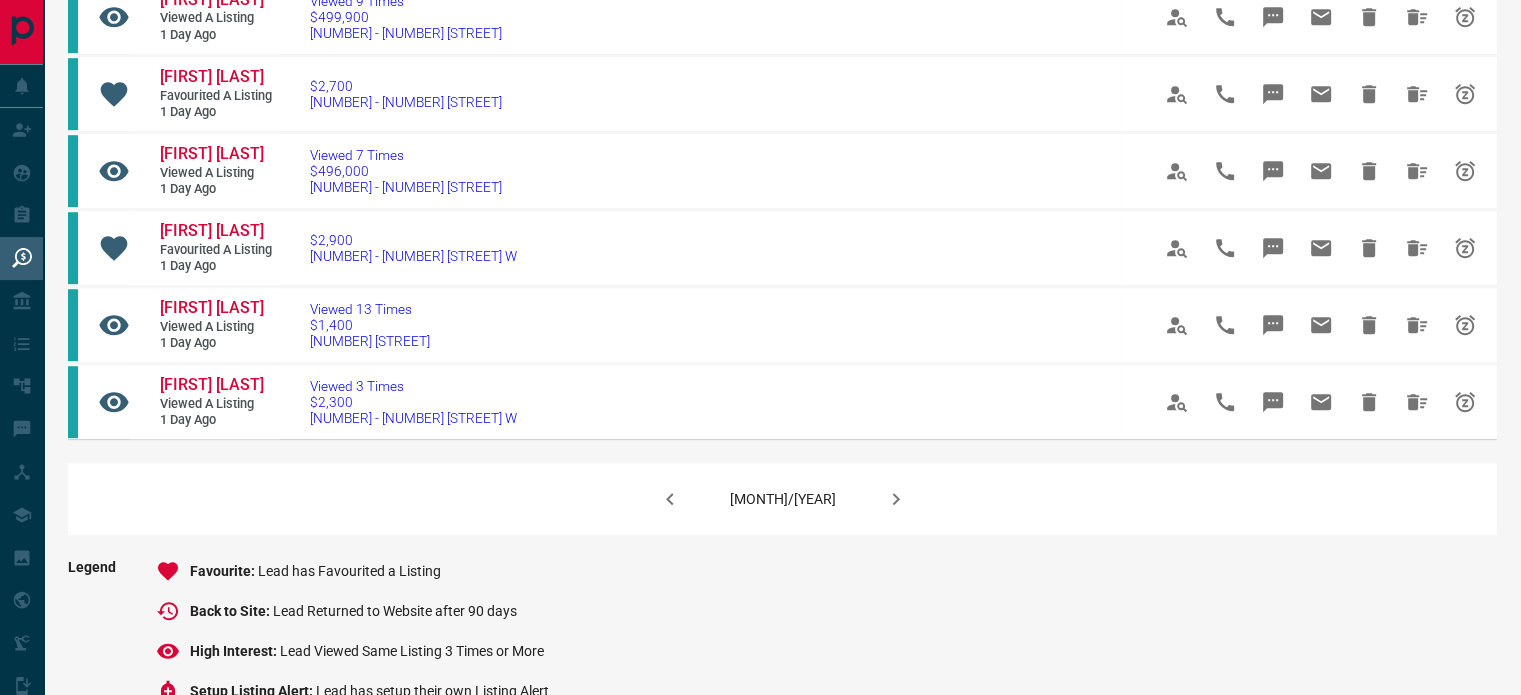 scroll, scrollTop: 1246, scrollLeft: 0, axis: vertical 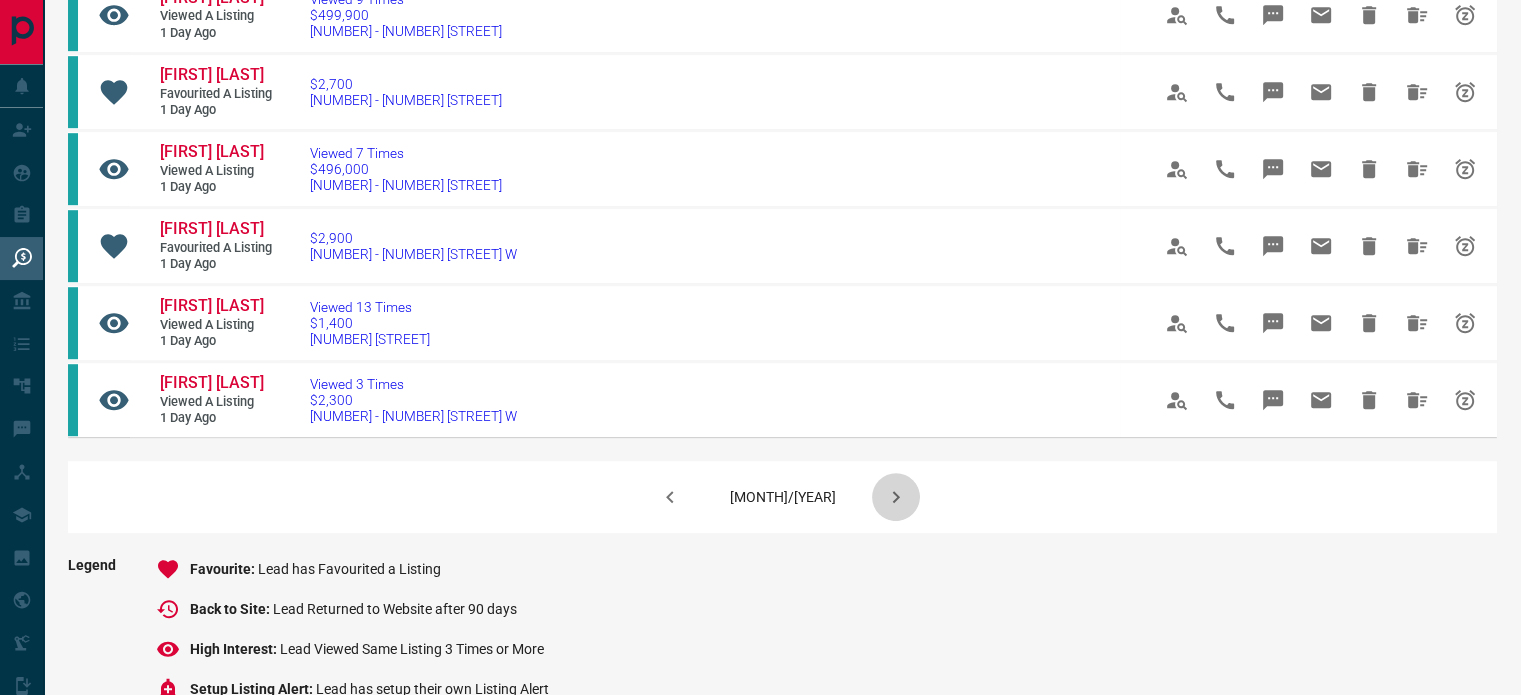 click at bounding box center (896, 497) 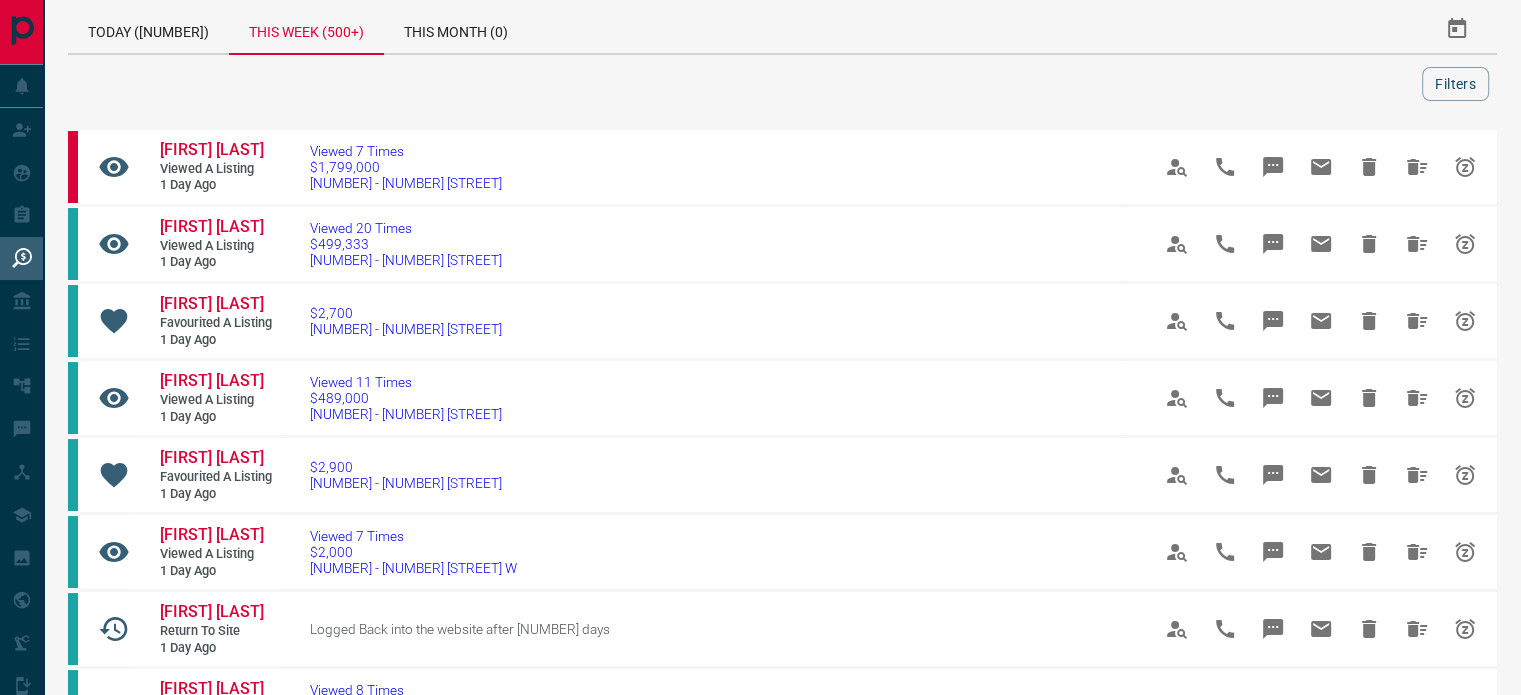 scroll, scrollTop: 0, scrollLeft: 0, axis: both 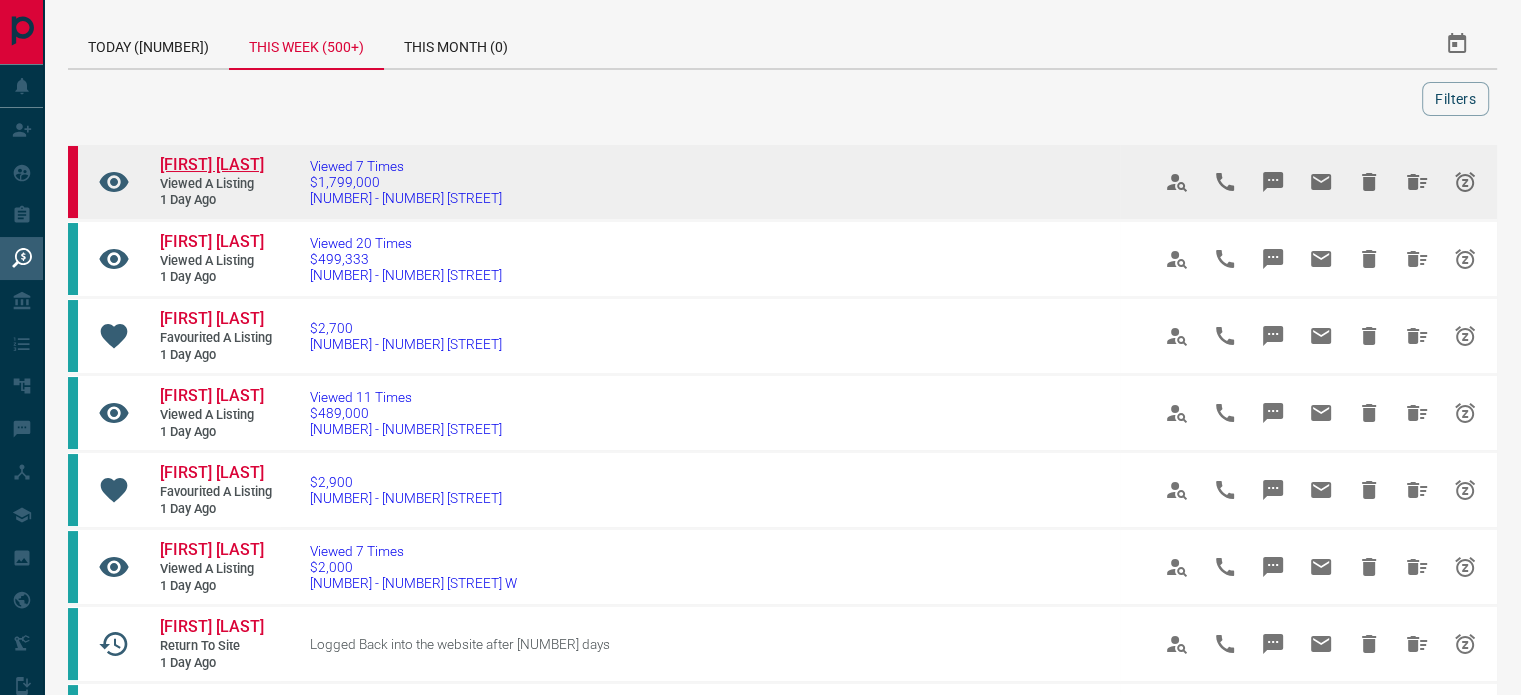 click on "[FIRST] [LAST]" at bounding box center [212, 164] 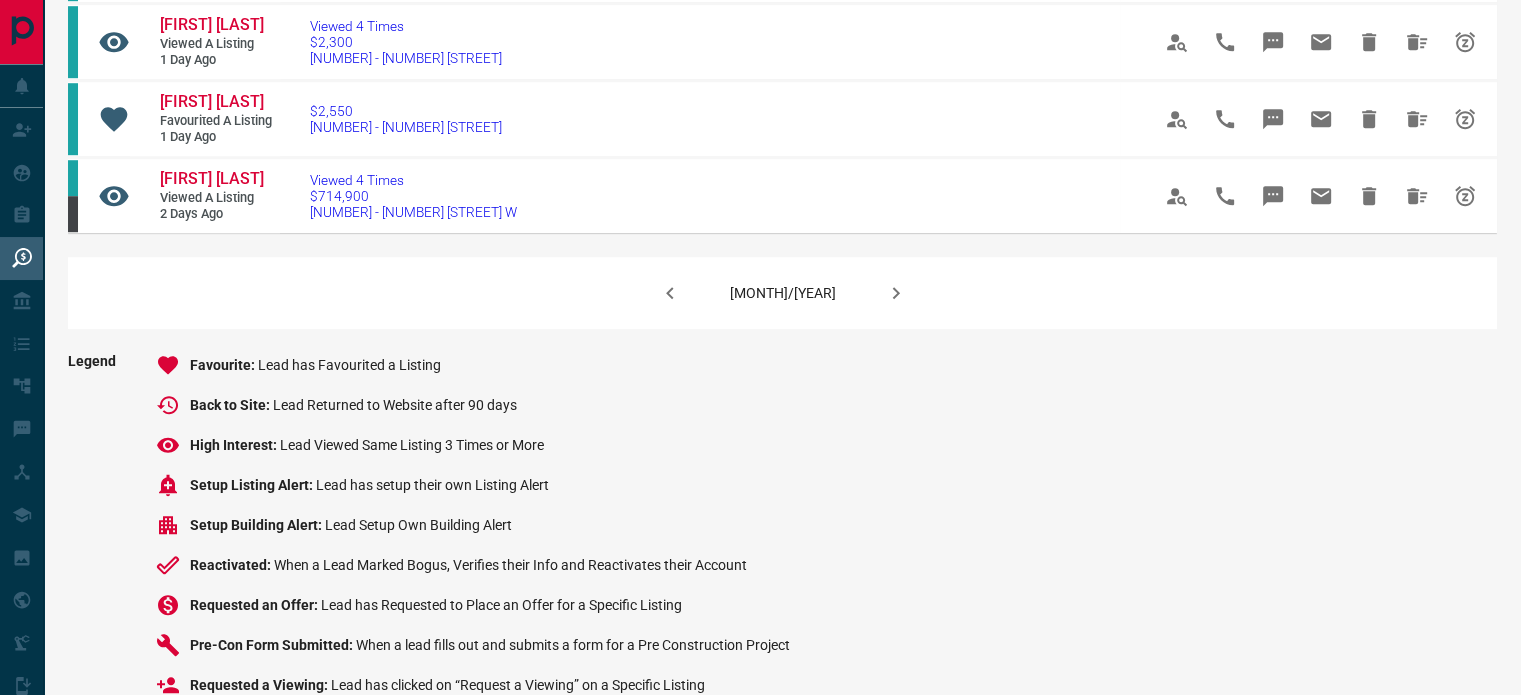 scroll, scrollTop: 1455, scrollLeft: 0, axis: vertical 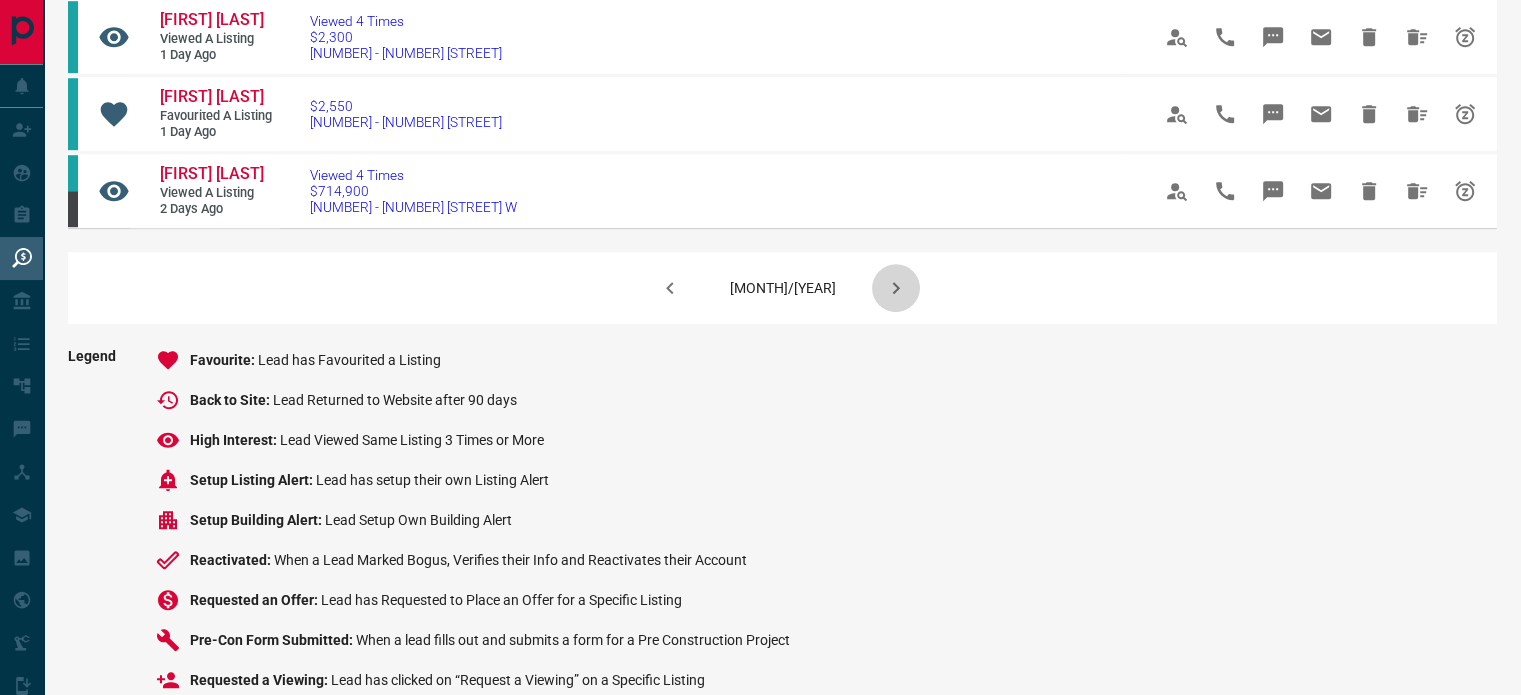 click 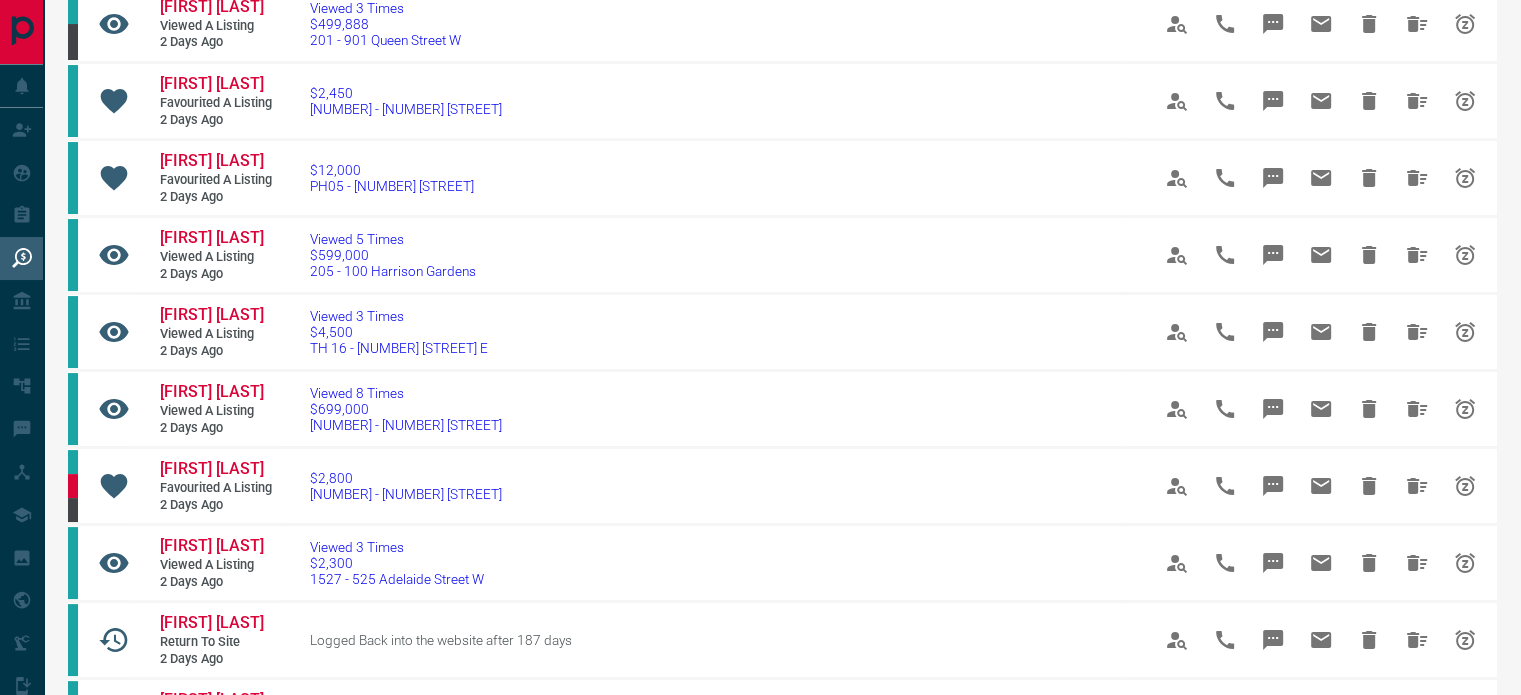 scroll, scrollTop: 232, scrollLeft: 0, axis: vertical 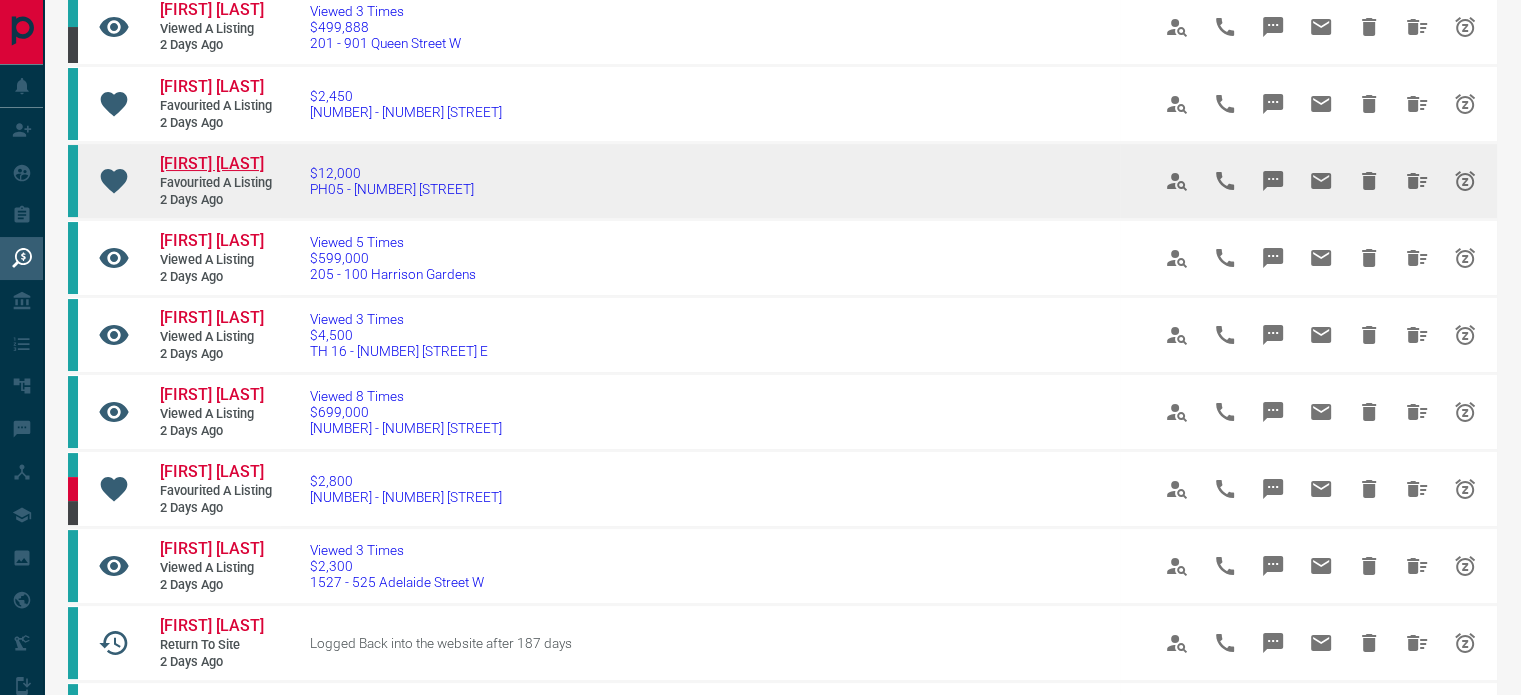 click on "[FIRST] [LAST]" at bounding box center [212, 163] 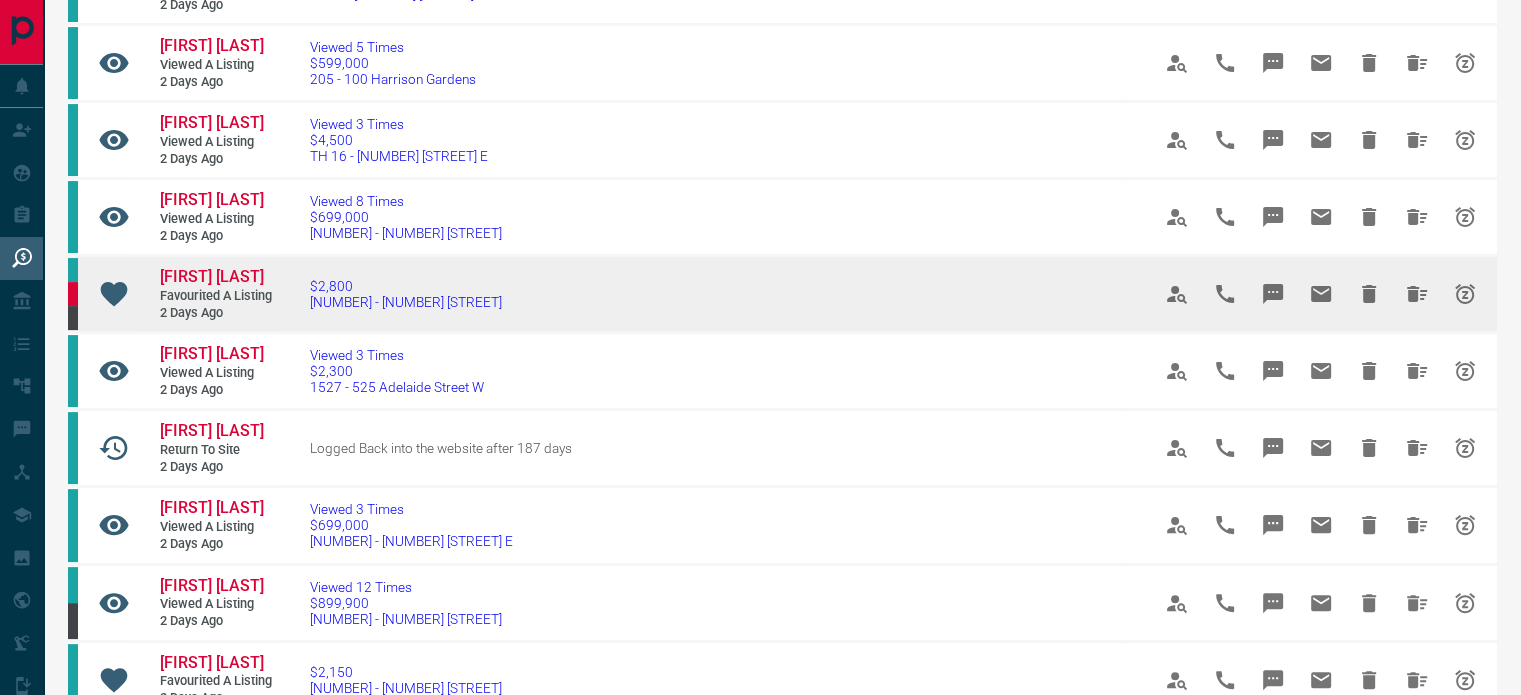 scroll, scrollTop: 495, scrollLeft: 0, axis: vertical 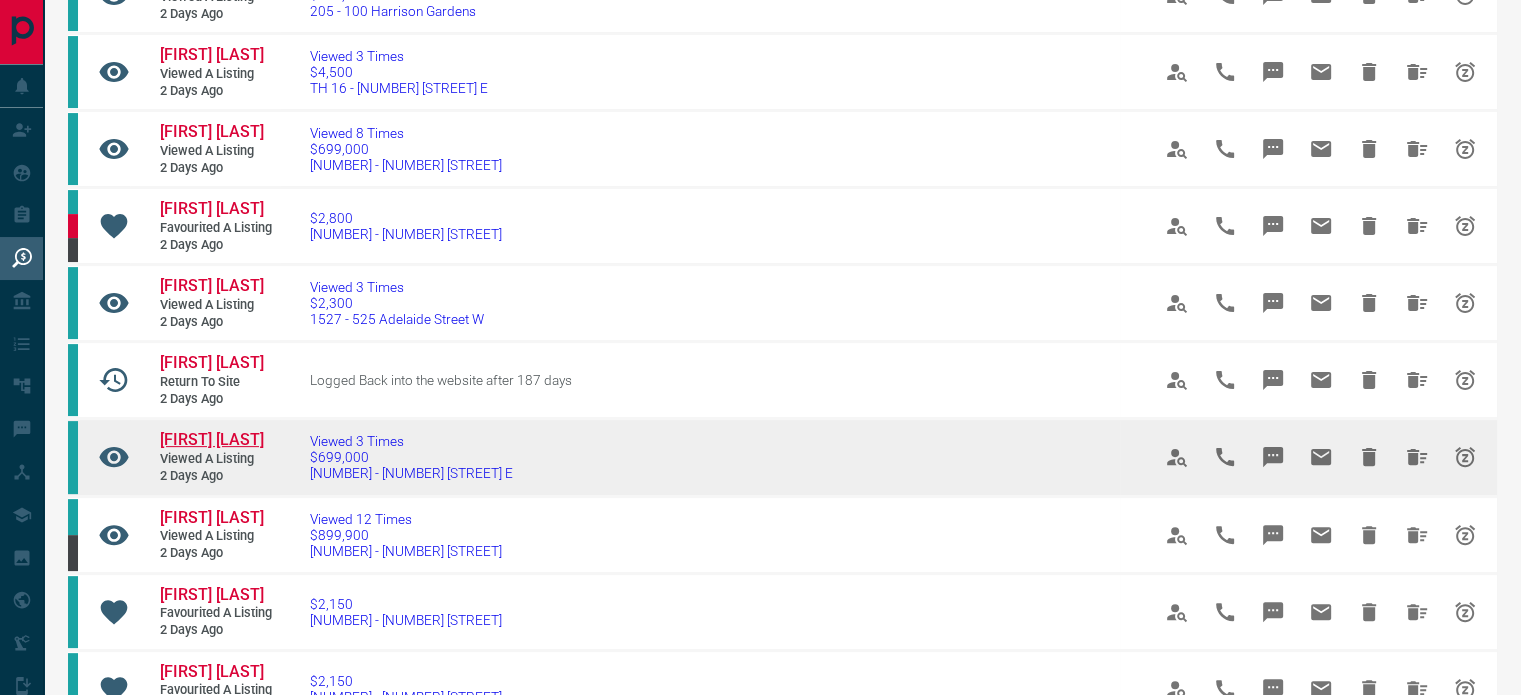 click on "[FIRST] [LAST]" at bounding box center [212, 439] 